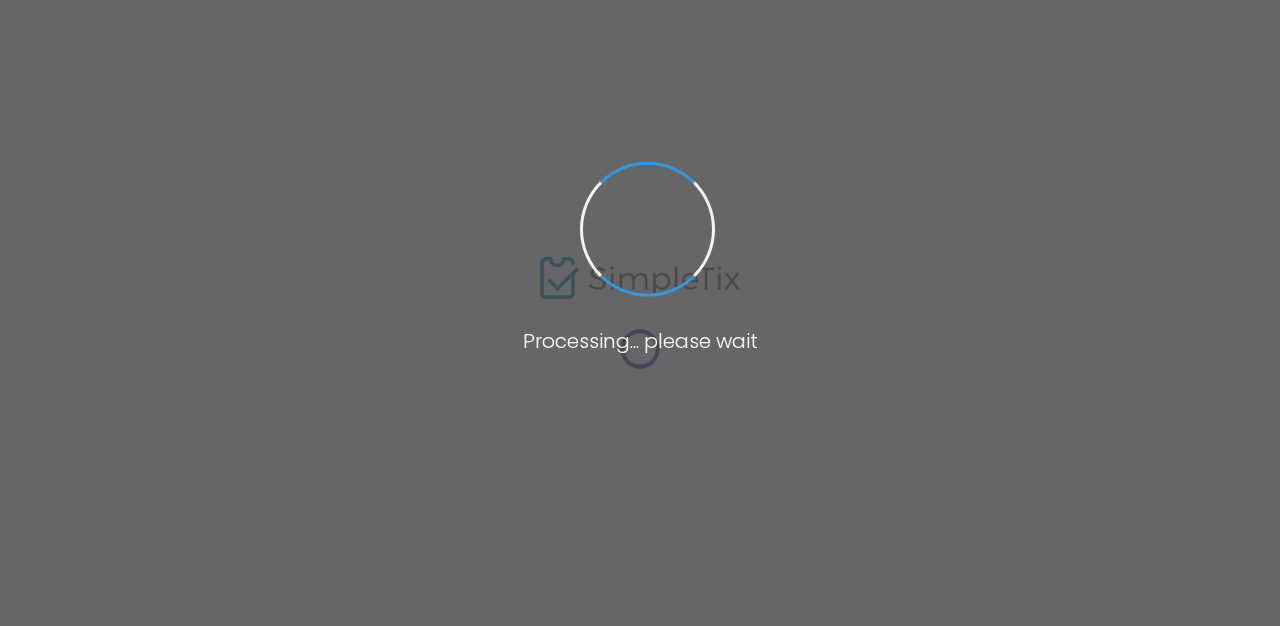 scroll, scrollTop: 0, scrollLeft: 0, axis: both 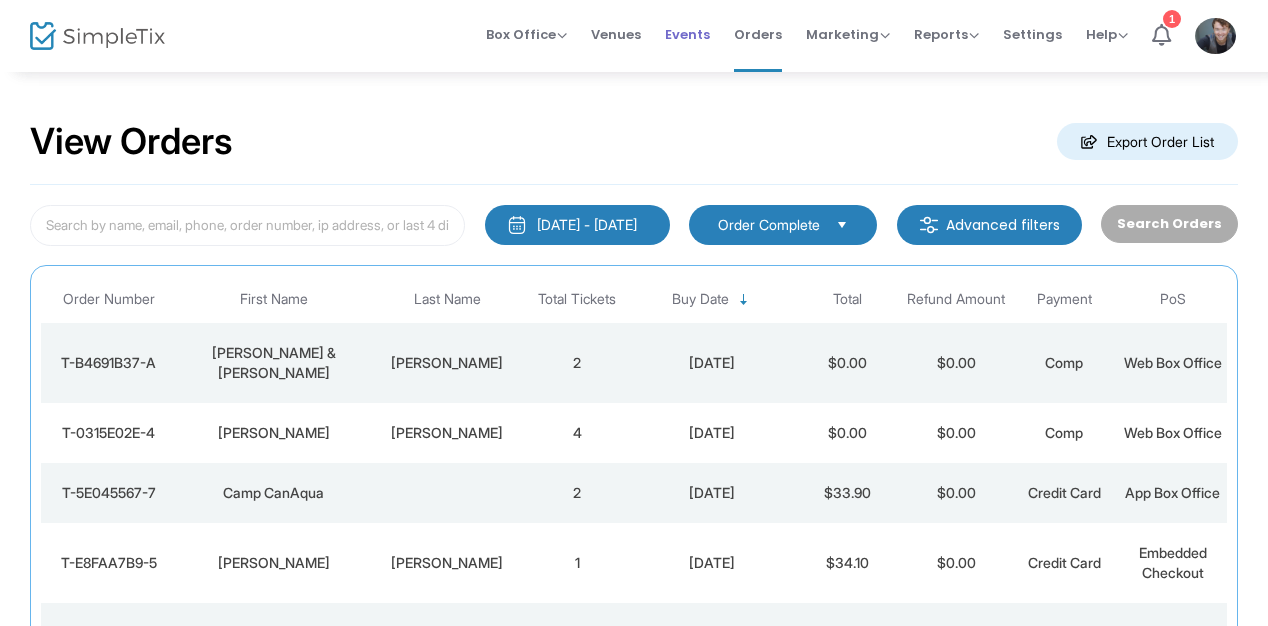 click on "Events" at bounding box center [687, 34] 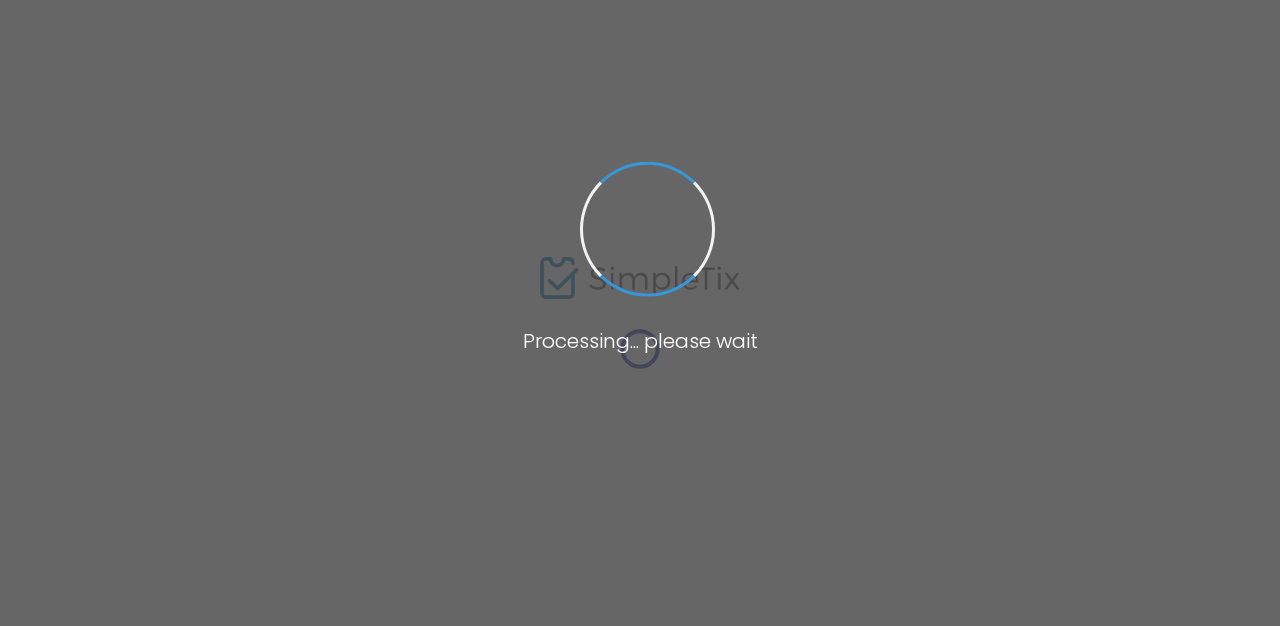scroll, scrollTop: 0, scrollLeft: 0, axis: both 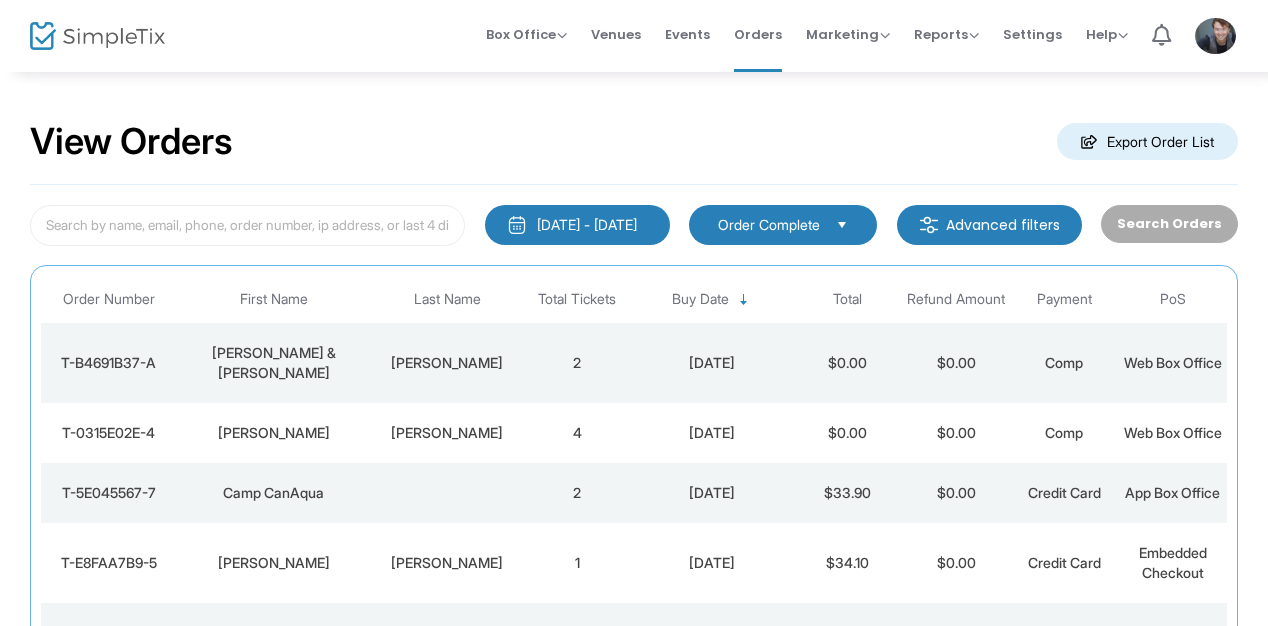 click on "Box Office   Sell Tickets   Bookings   Sell Season Pass" at bounding box center [526, 34] 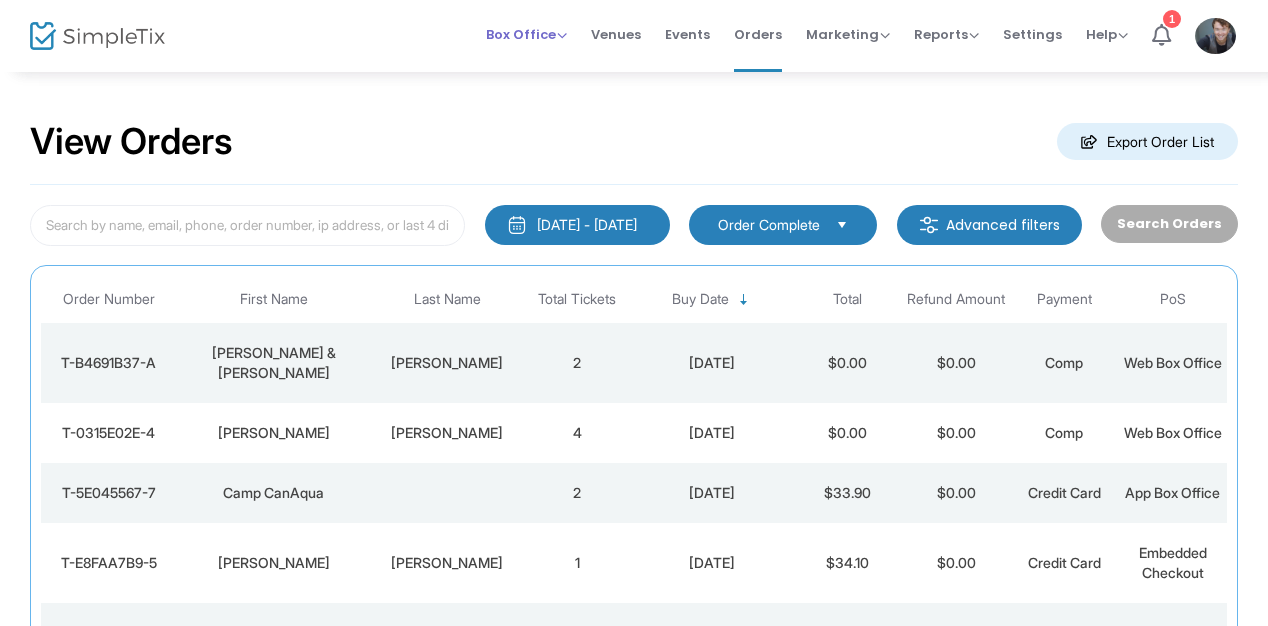 click on "Box Office" at bounding box center [526, 34] 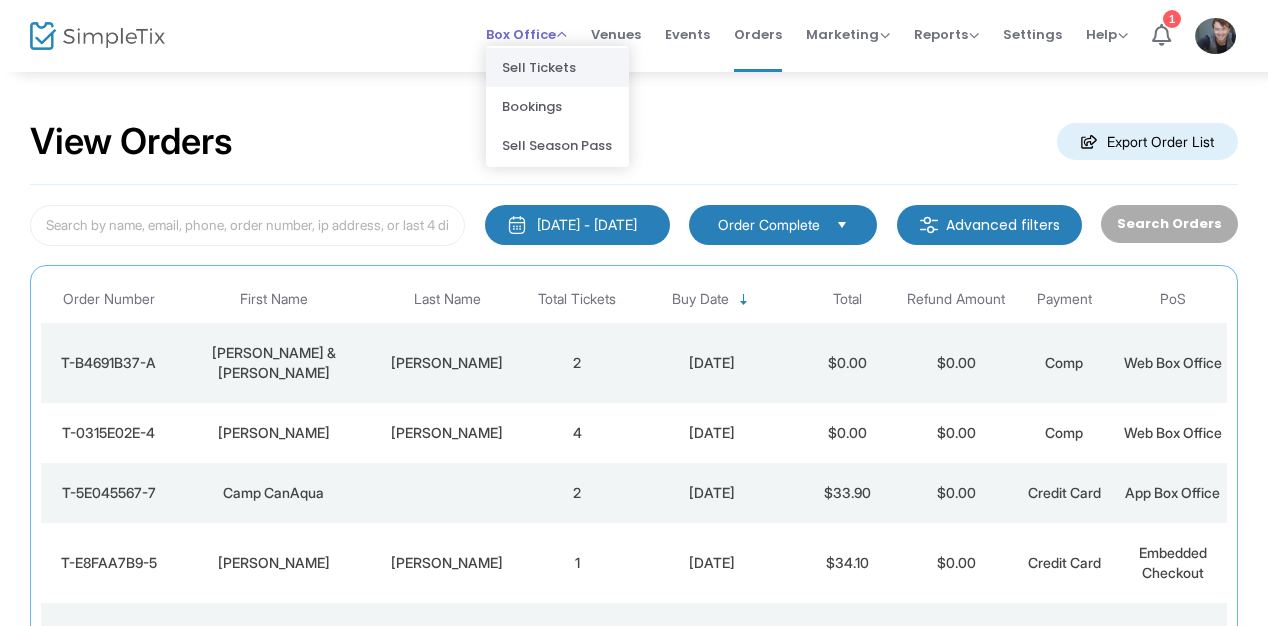 click on "Sell Tickets" at bounding box center [557, 67] 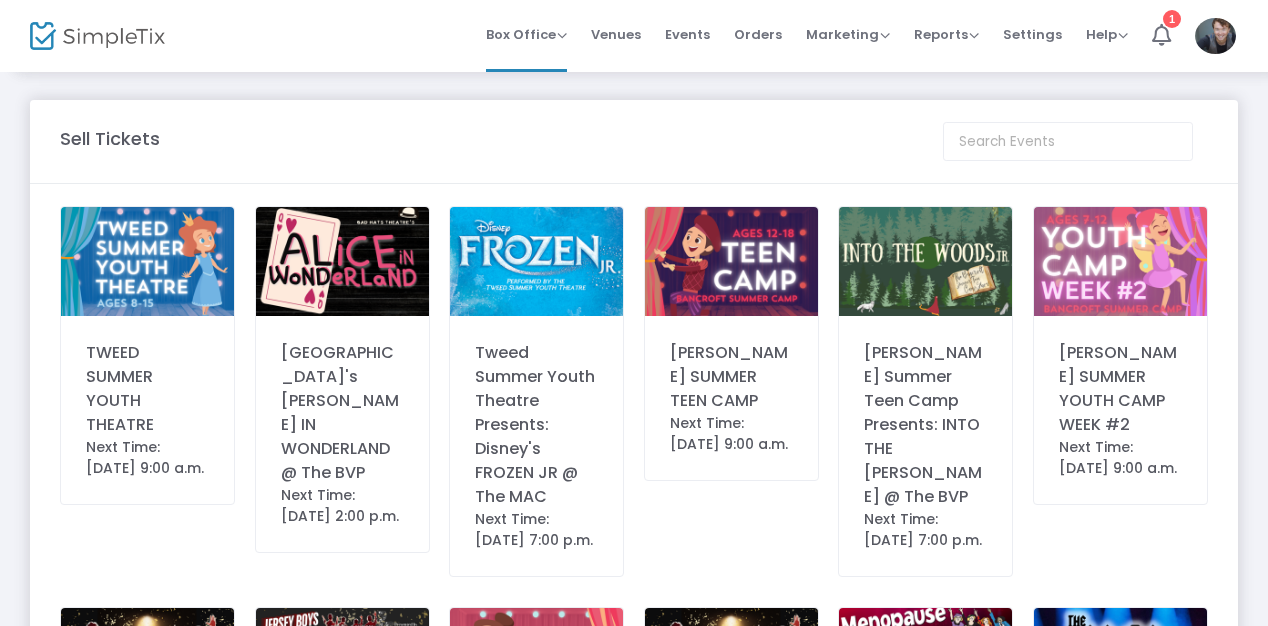 click 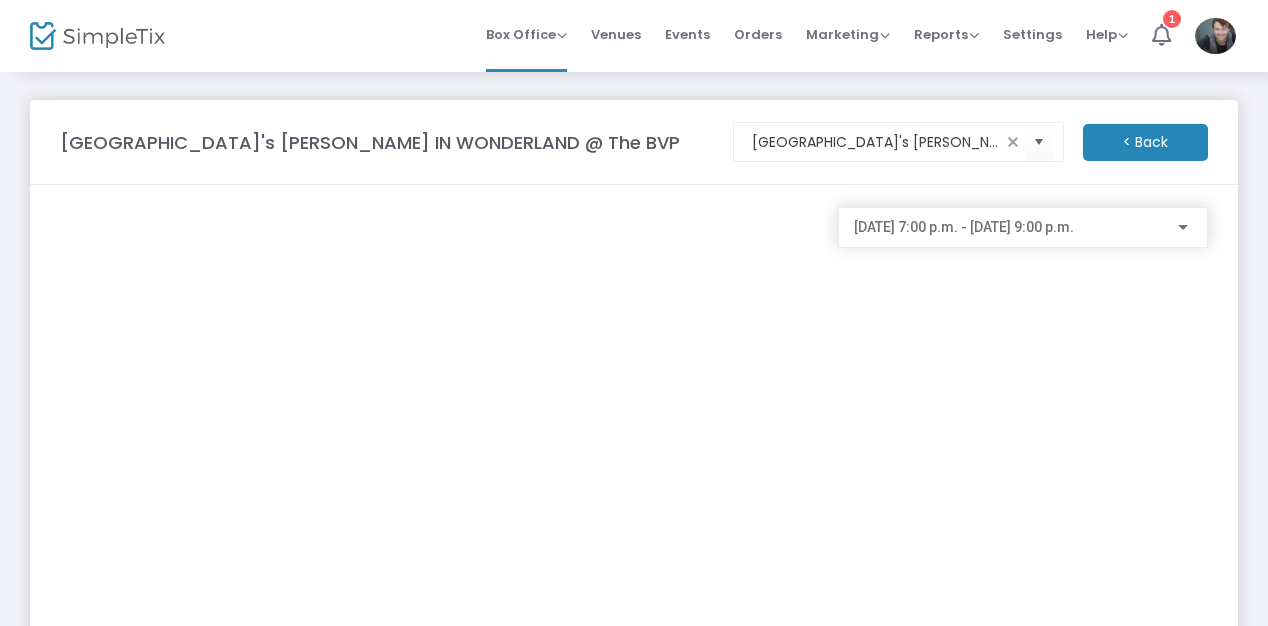 click on "2025-07-12 @ 7:00 p.m. - 2025-07-12 @ 9:00 p.m." at bounding box center (964, 227) 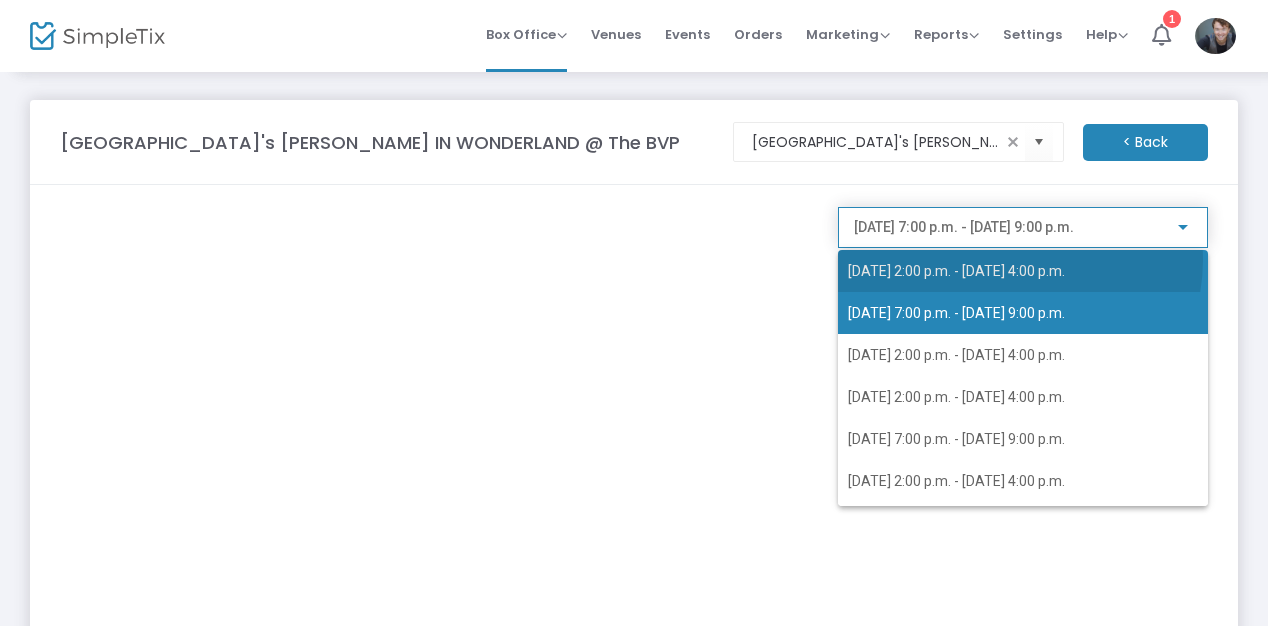 click on "2025-07-12 @ 2:00 p.m. - 2025-07-12 @ 4:00 p.m." at bounding box center [1023, 271] 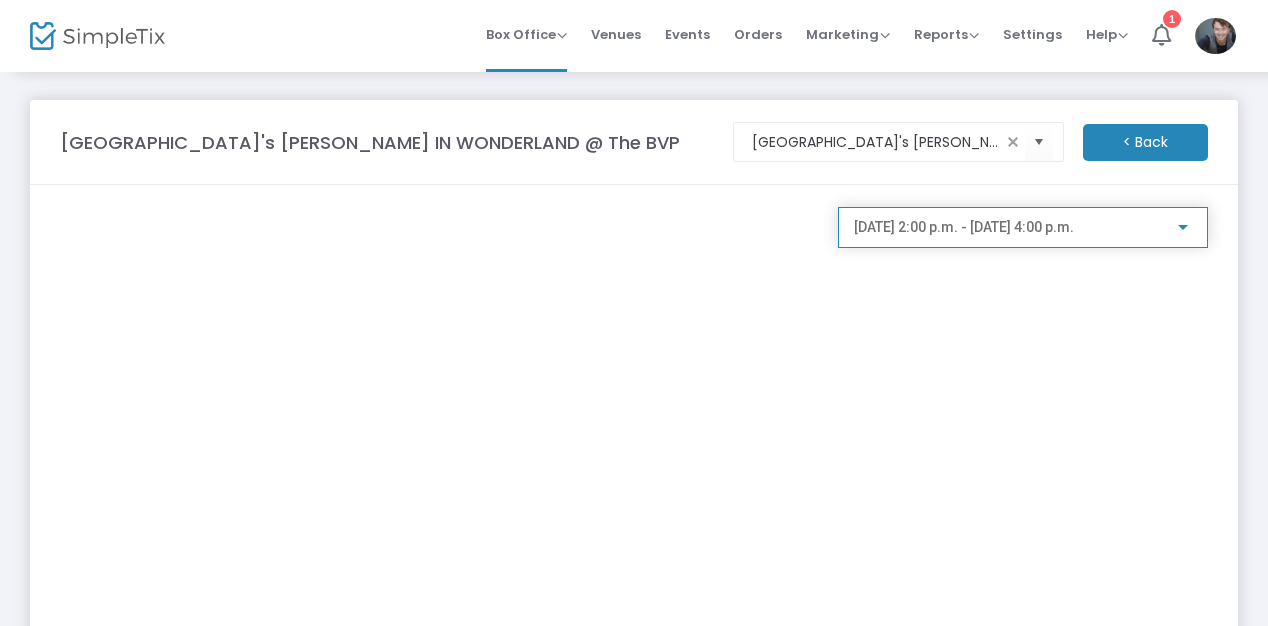 click on "2025-07-12 @ 2:00 p.m. - 2025-07-12 @ 4:00 p.m." at bounding box center (964, 227) 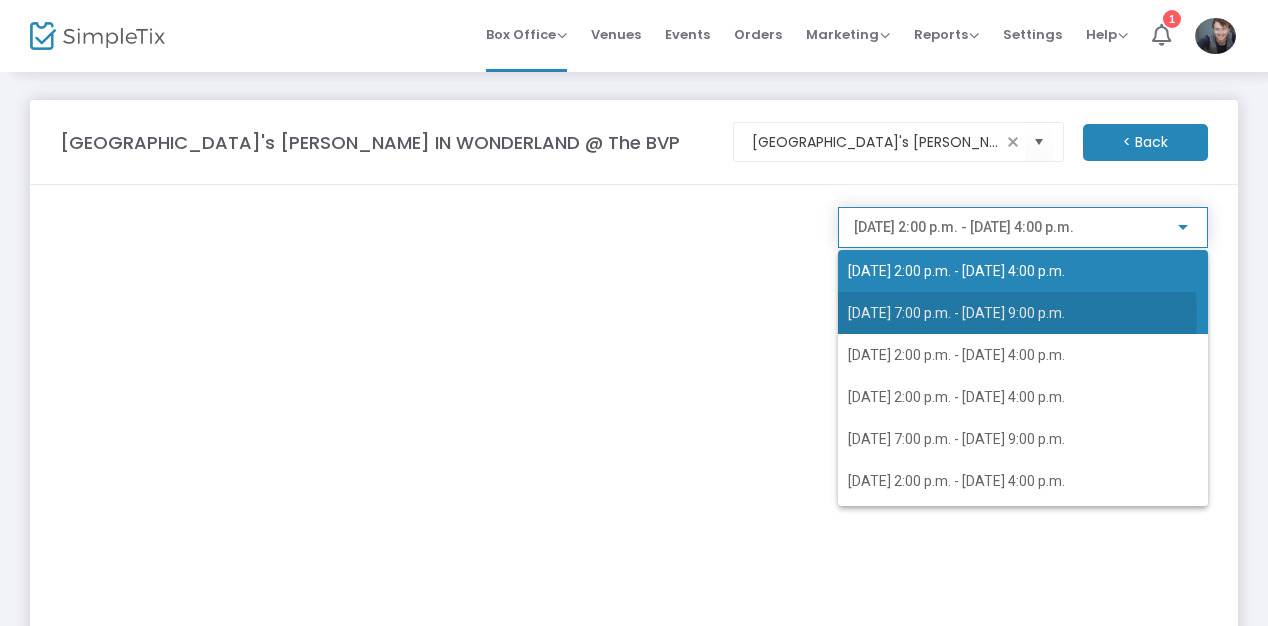 click on "2025-07-12 @ 7:00 p.m. - 2025-07-12 @ 9:00 p.m." at bounding box center [956, 313] 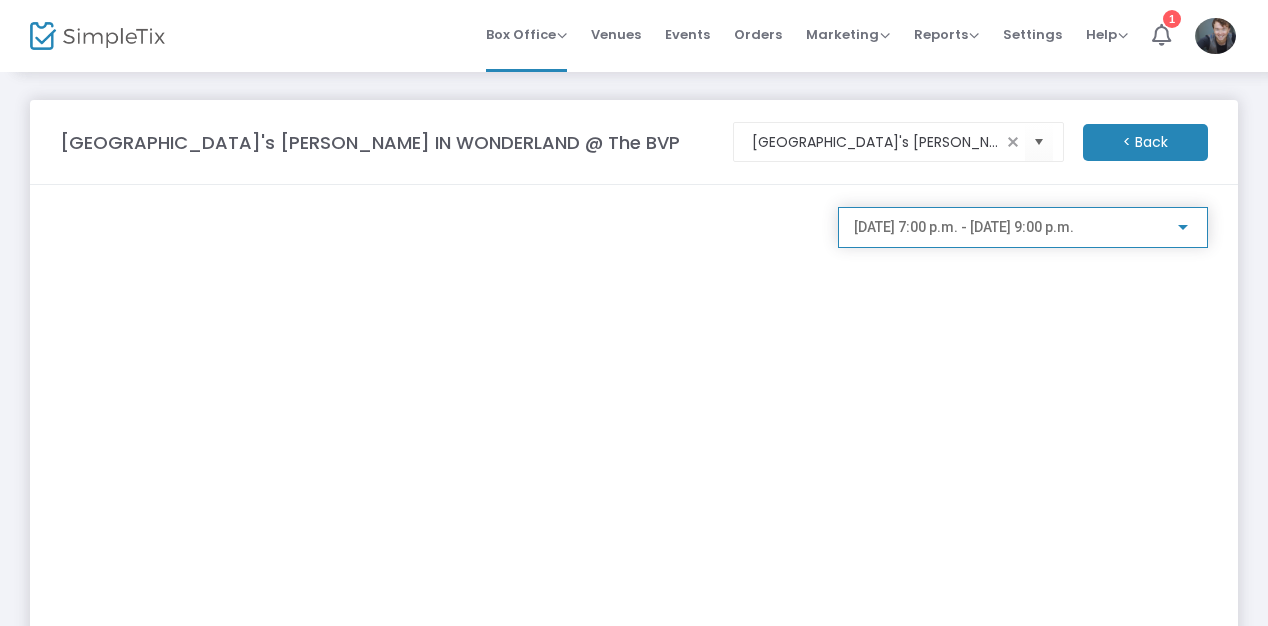 click on "2025-07-12 @ 7:00 p.m. - 2025-07-12 @ 9:00 p.m." 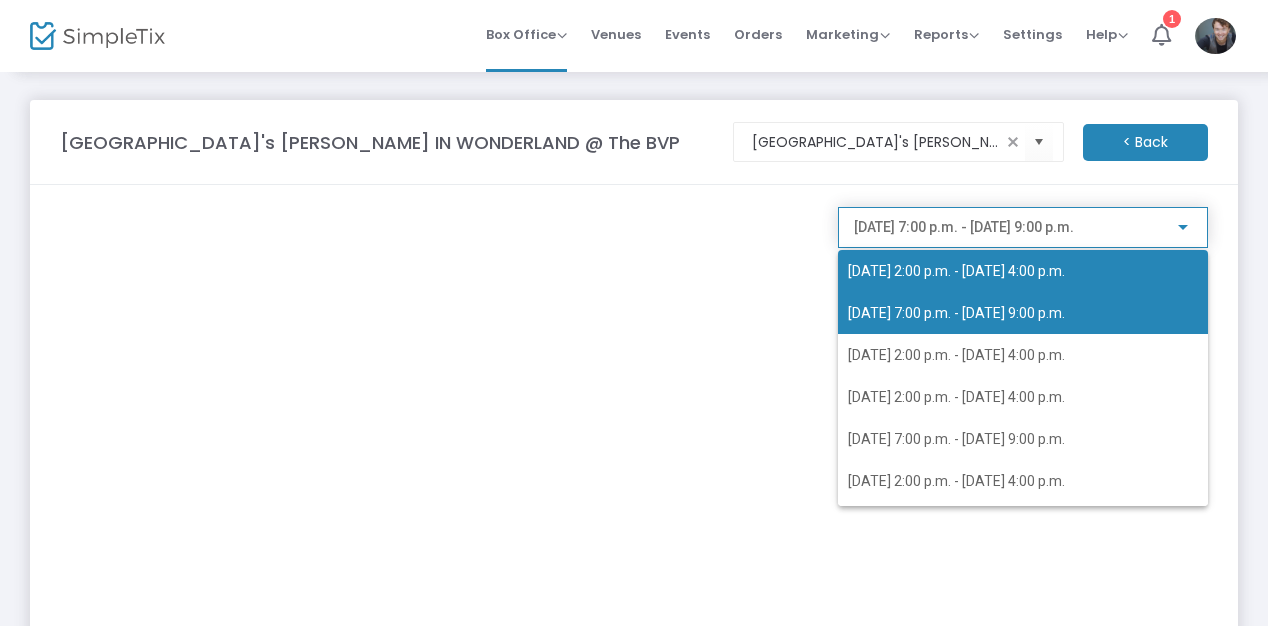 click on "2025-07-12 @ 2:00 p.m. - 2025-07-12 @ 4:00 p.m." at bounding box center [1023, 271] 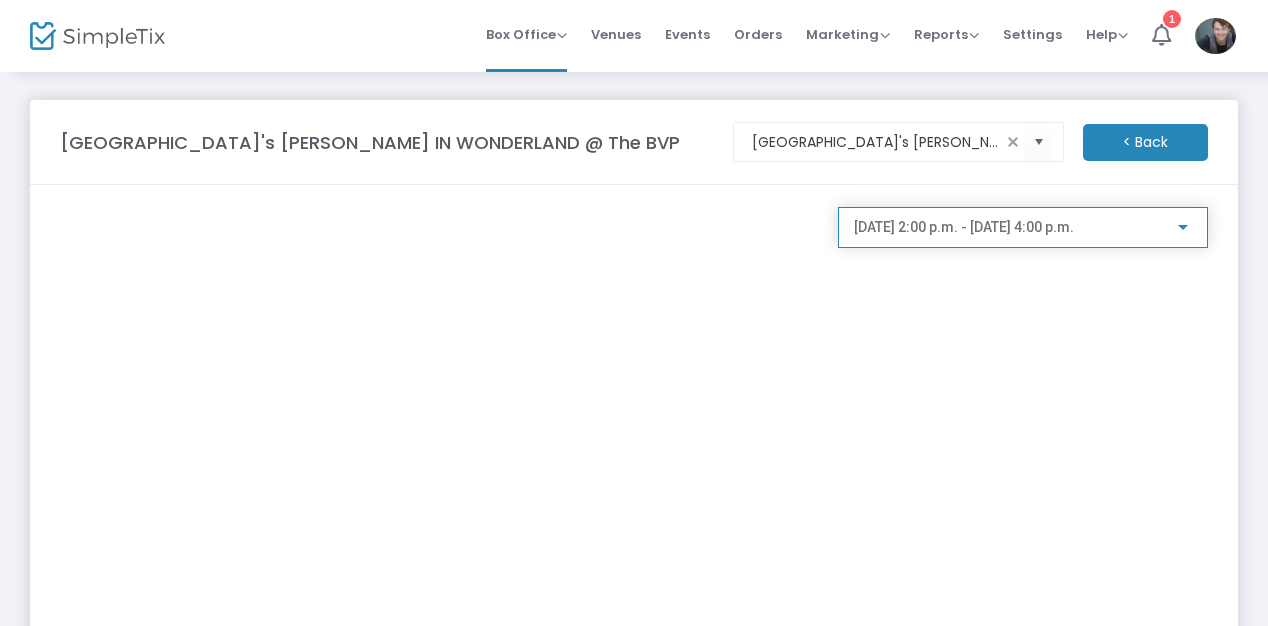 click on "2025-07-12 @ 2:00 p.m. - 2025-07-12 @ 4:00 p.m." 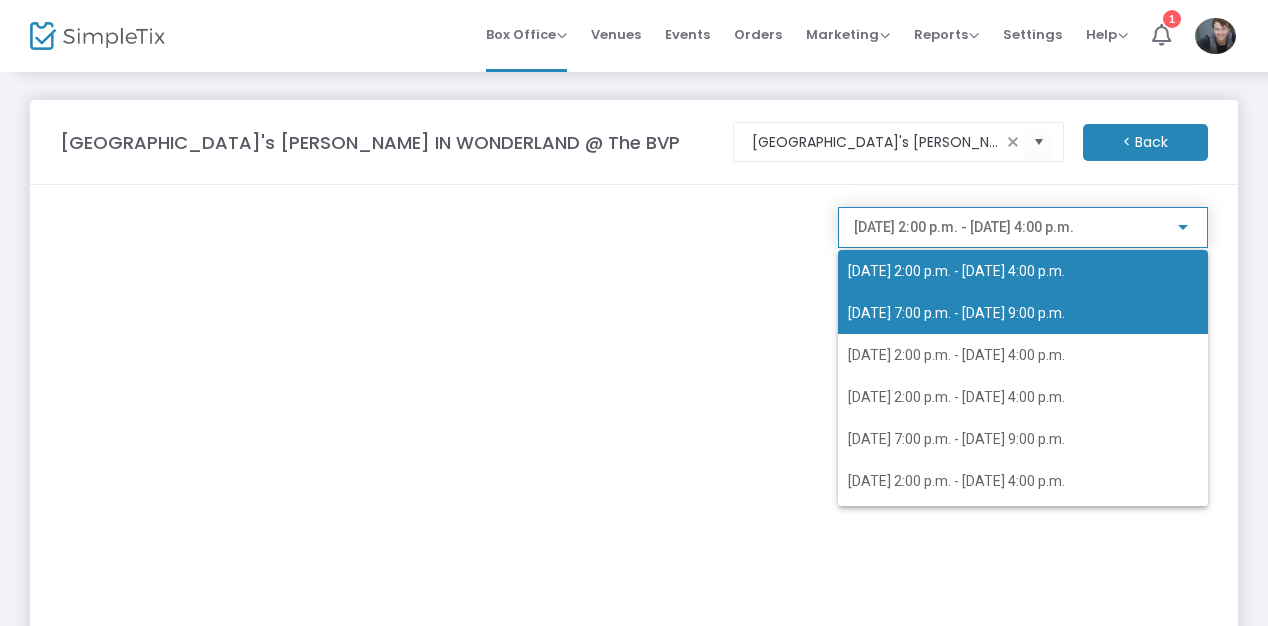 click on "2025-07-12 @ 7:00 p.m. - 2025-07-12 @ 9:00 p.m." at bounding box center (956, 313) 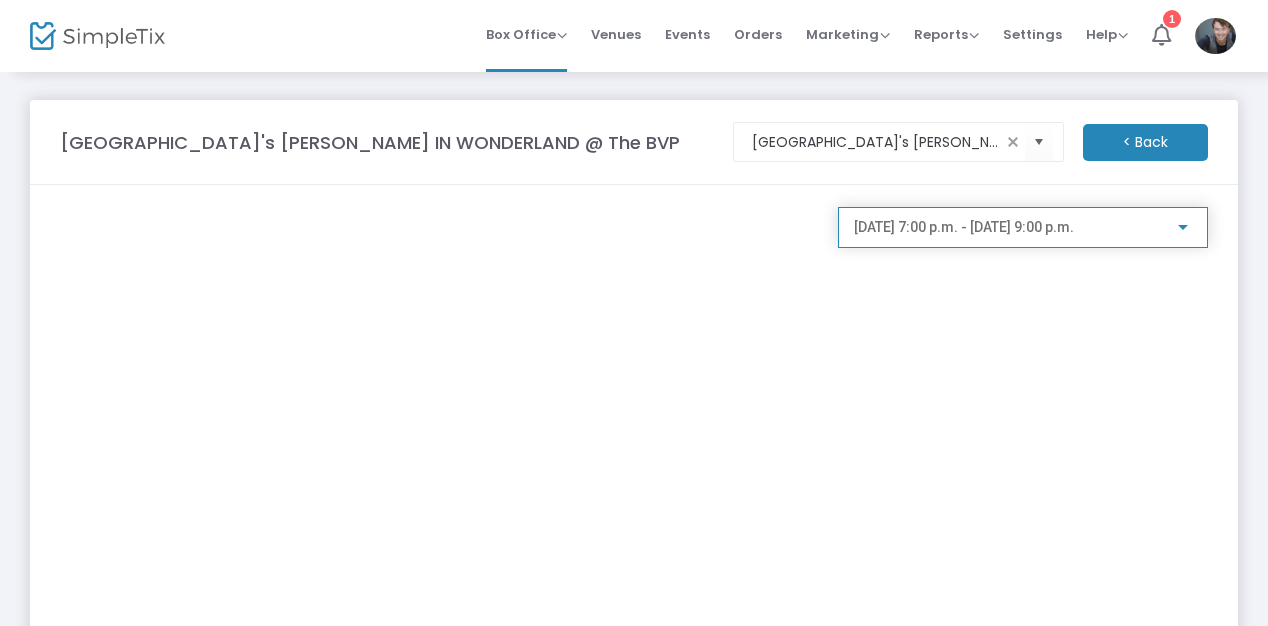 click on "2025-07-12 @ 7:00 p.m. - 2025-07-12 @ 9:00 p.m." at bounding box center (964, 227) 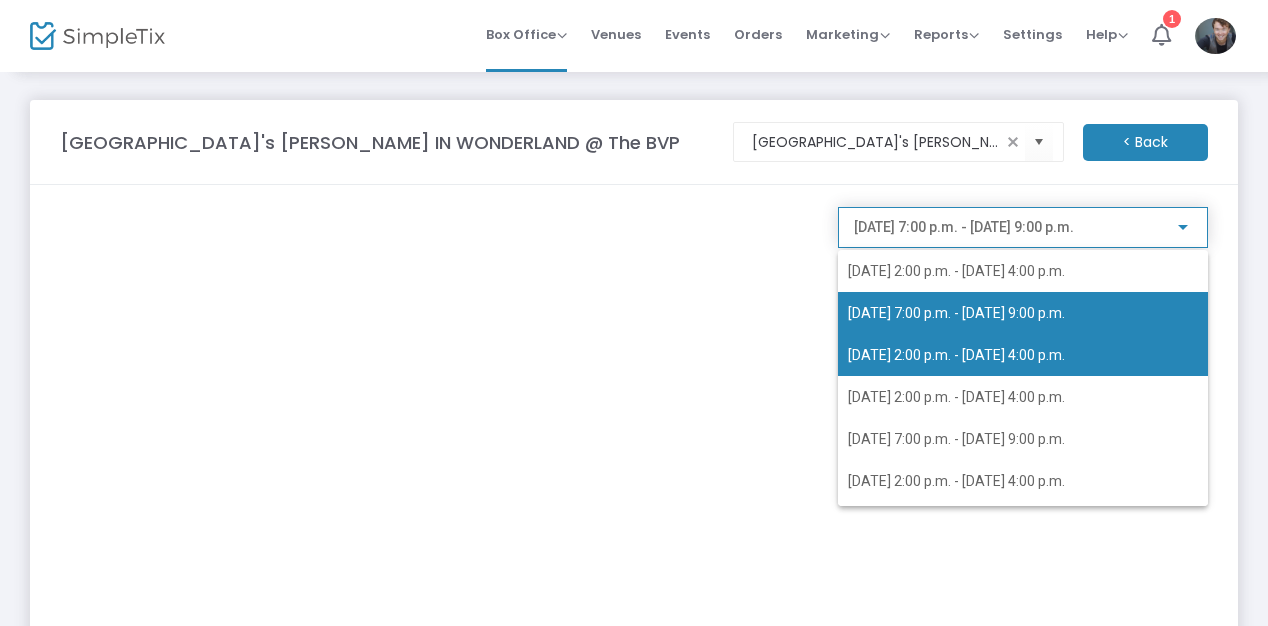 click on "2025-07-13 @ 2:00 p.m. - 2025-07-13 @ 4:00 p.m." at bounding box center (956, 355) 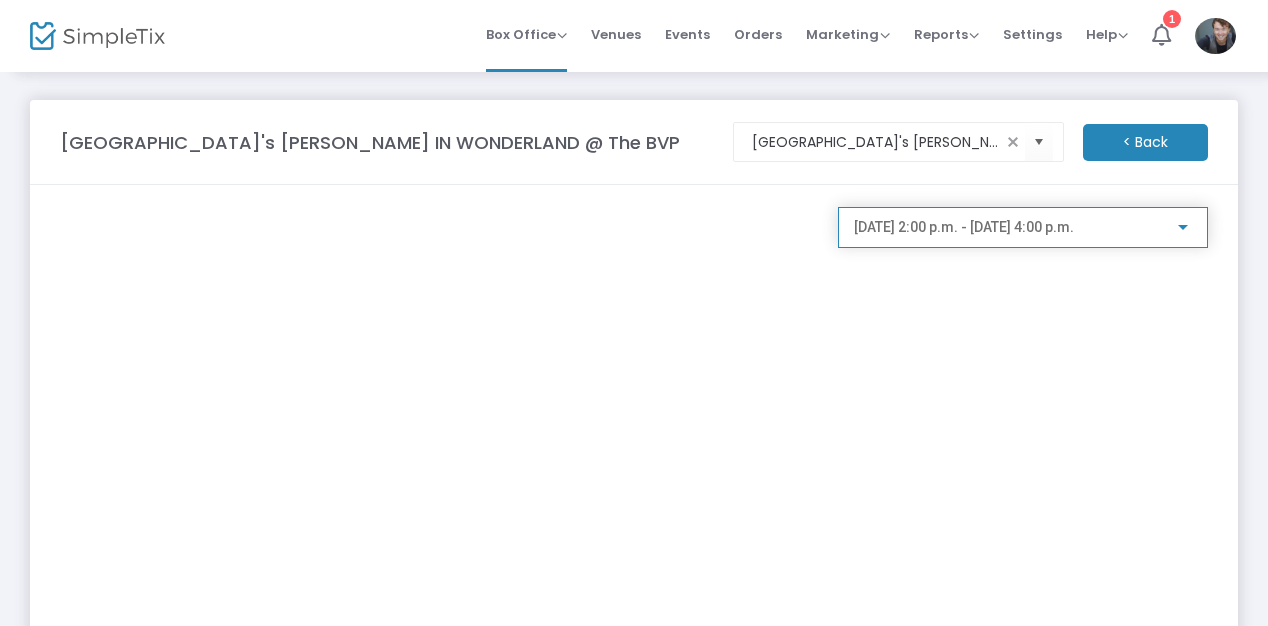 click on "2025-07-13 @ 2:00 p.m. - 2025-07-13 @ 4:00 p.m." at bounding box center [964, 227] 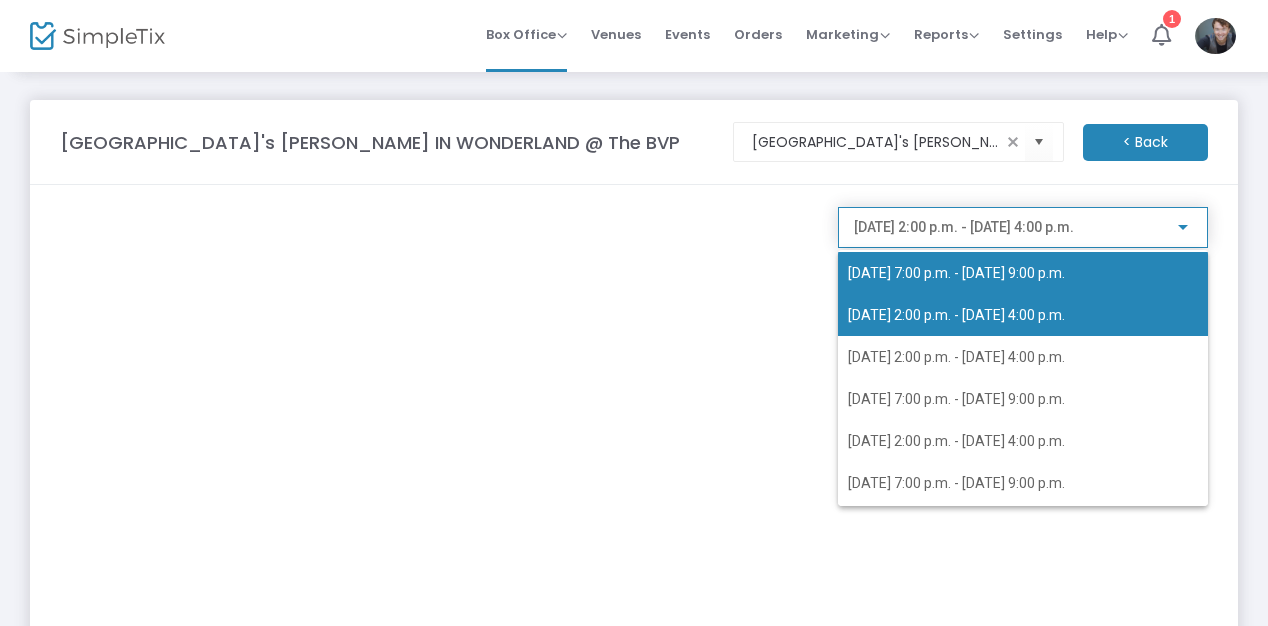 scroll, scrollTop: 43, scrollLeft: 0, axis: vertical 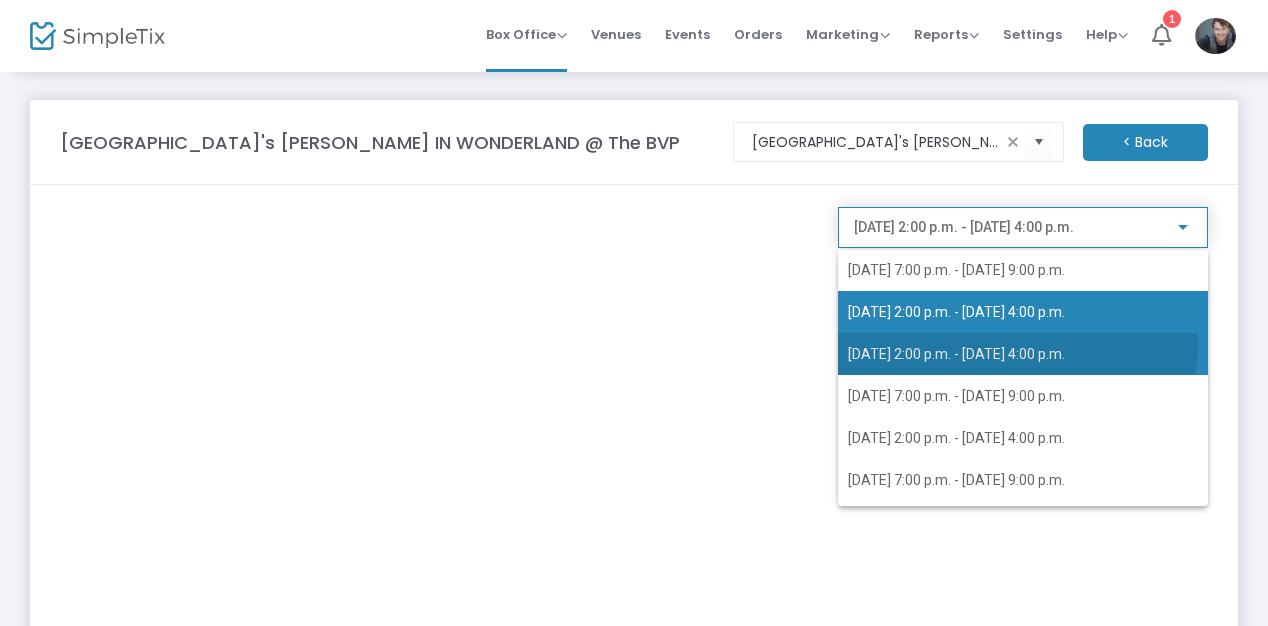 click on "2025-07-16 @ 2:00 p.m. - 2025-07-16 @ 4:00 p.m." at bounding box center [1023, 354] 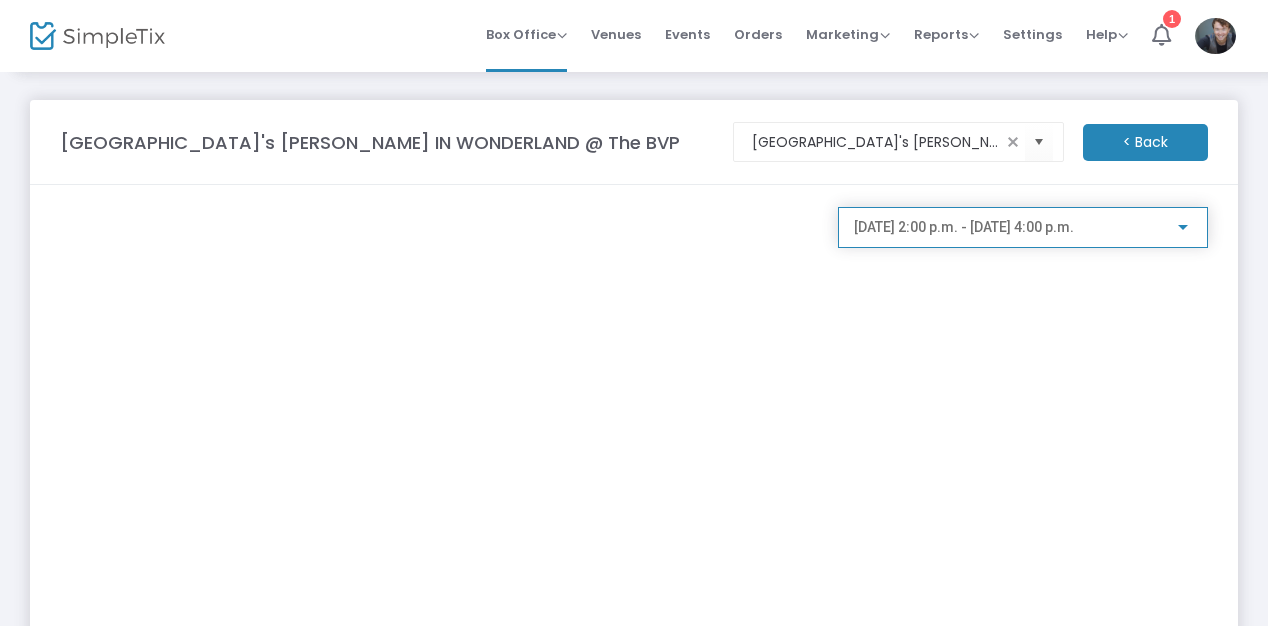 click on "2025-07-16 @ 2:00 p.m. - 2025-07-16 @ 4:00 p.m." at bounding box center (964, 227) 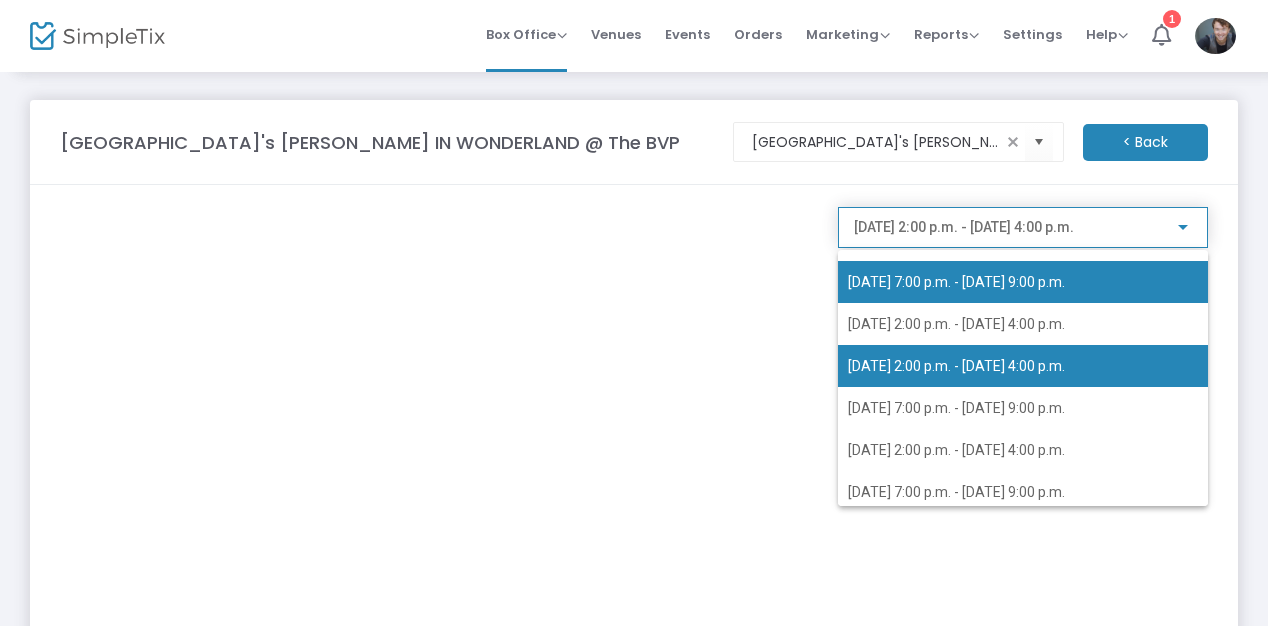 scroll, scrollTop: 39, scrollLeft: 0, axis: vertical 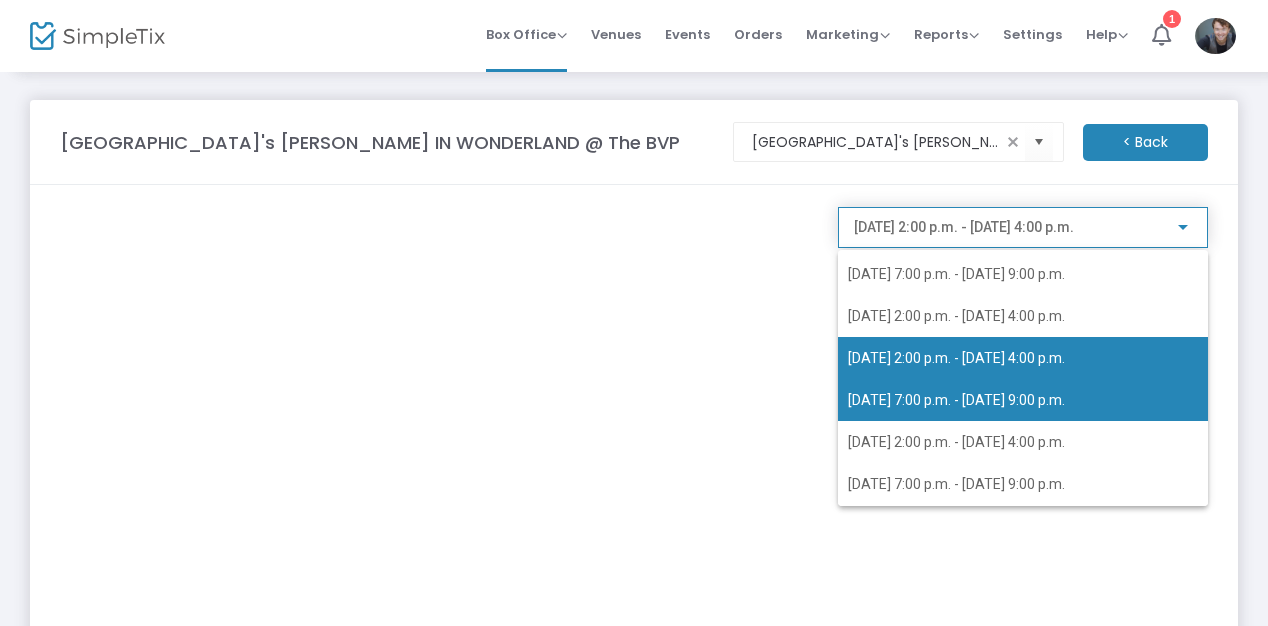 click on "2025-07-16 @ 7:00 p.m. - 2025-07-16 @ 9:00 p.m." at bounding box center (956, 400) 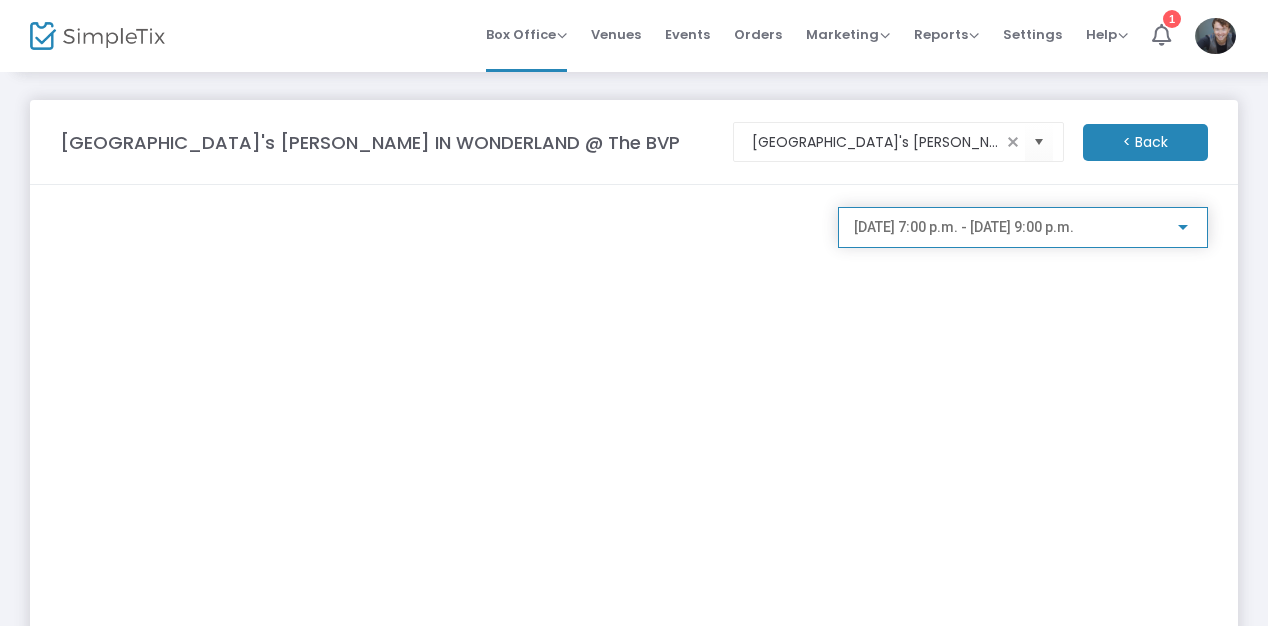 click on "2025-07-16 @ 7:00 p.m. - 2025-07-16 @ 9:00 p.m." at bounding box center [964, 227] 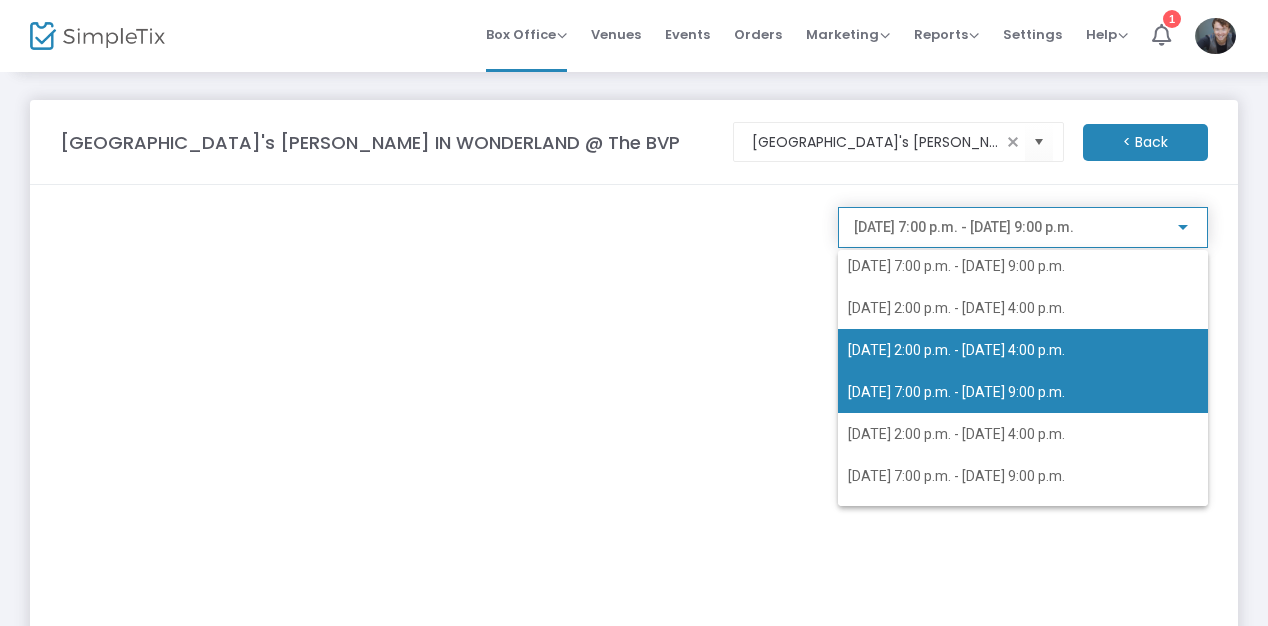 scroll, scrollTop: 84, scrollLeft: 0, axis: vertical 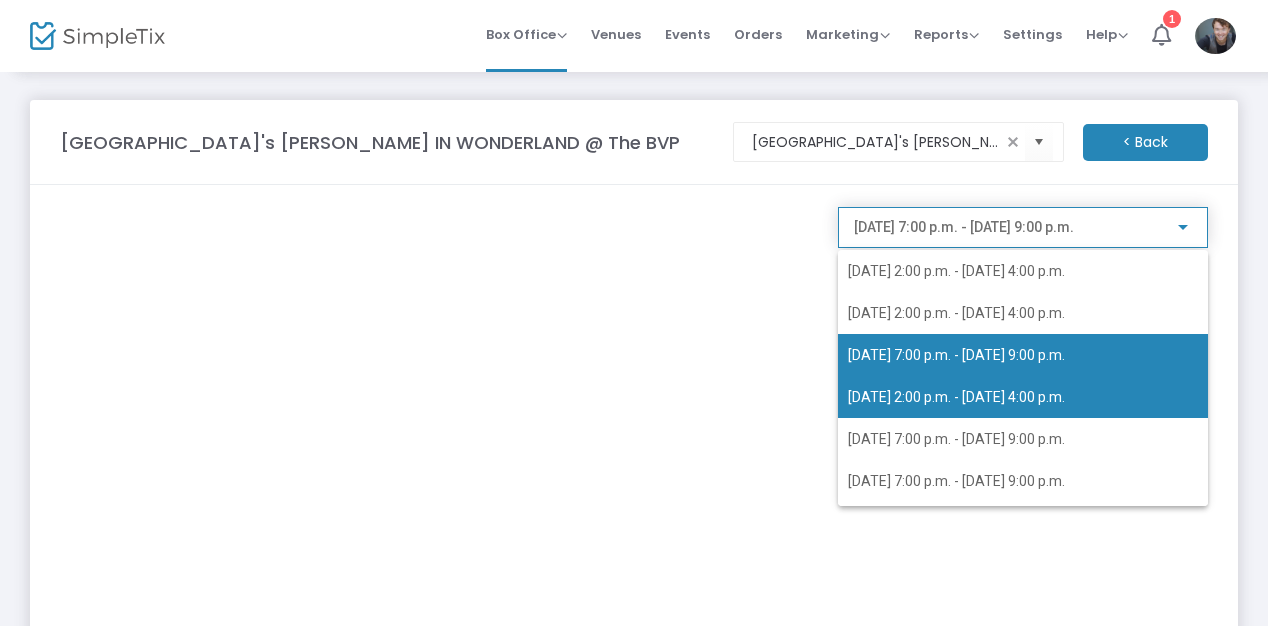 click on "2025-07-17 @ 2:00 p.m. - 2025-07-17 @ 4:00 p.m." at bounding box center [956, 397] 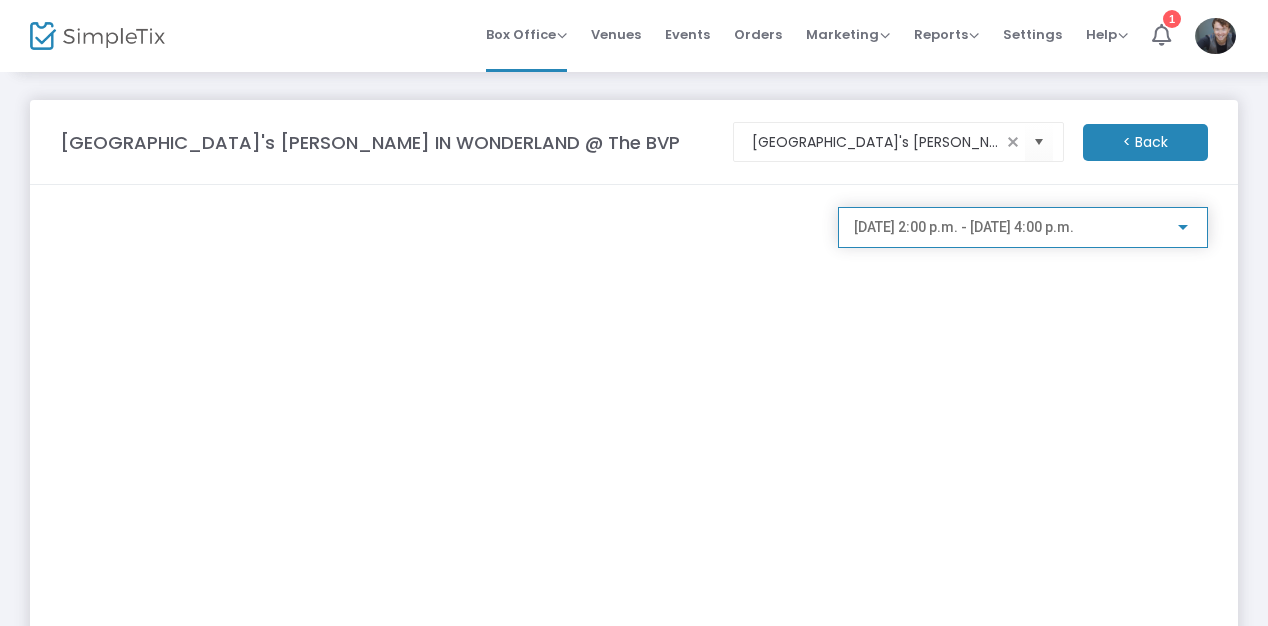 click on "2025-07-17 @ 2:00 p.m. - 2025-07-17 @ 4:00 p.m." at bounding box center (964, 227) 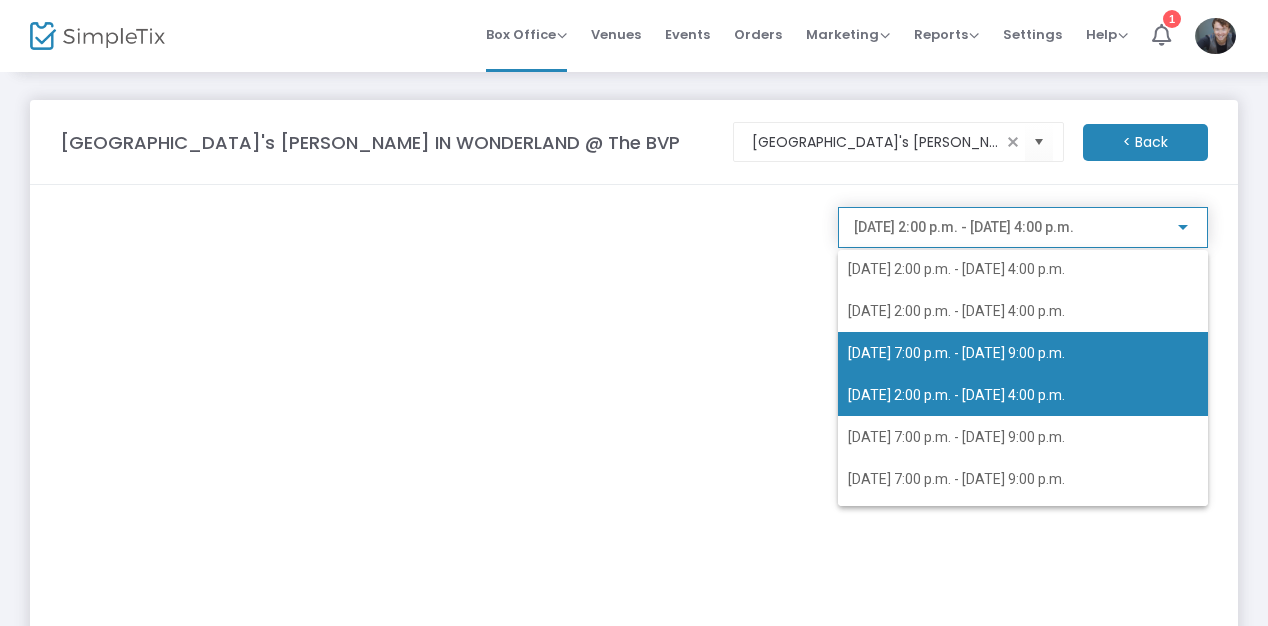 scroll, scrollTop: 120, scrollLeft: 0, axis: vertical 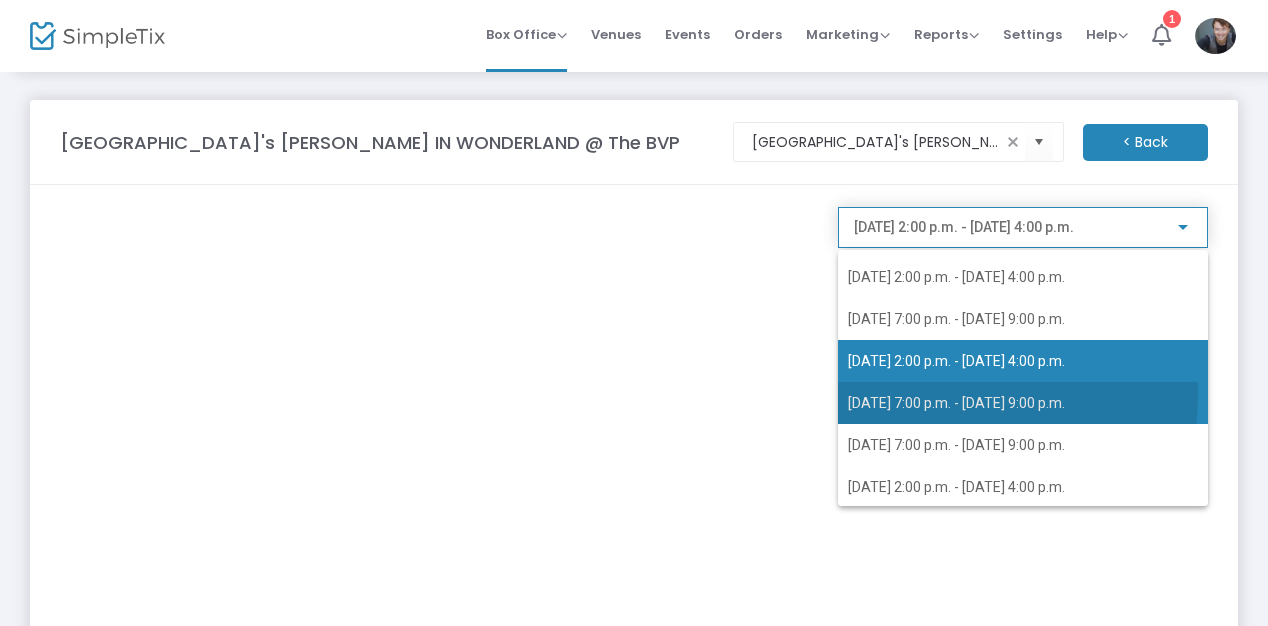 click on "2025-07-17 @ 7:00 p.m. - 2025-07-17 @ 9:00 p.m." at bounding box center (956, 403) 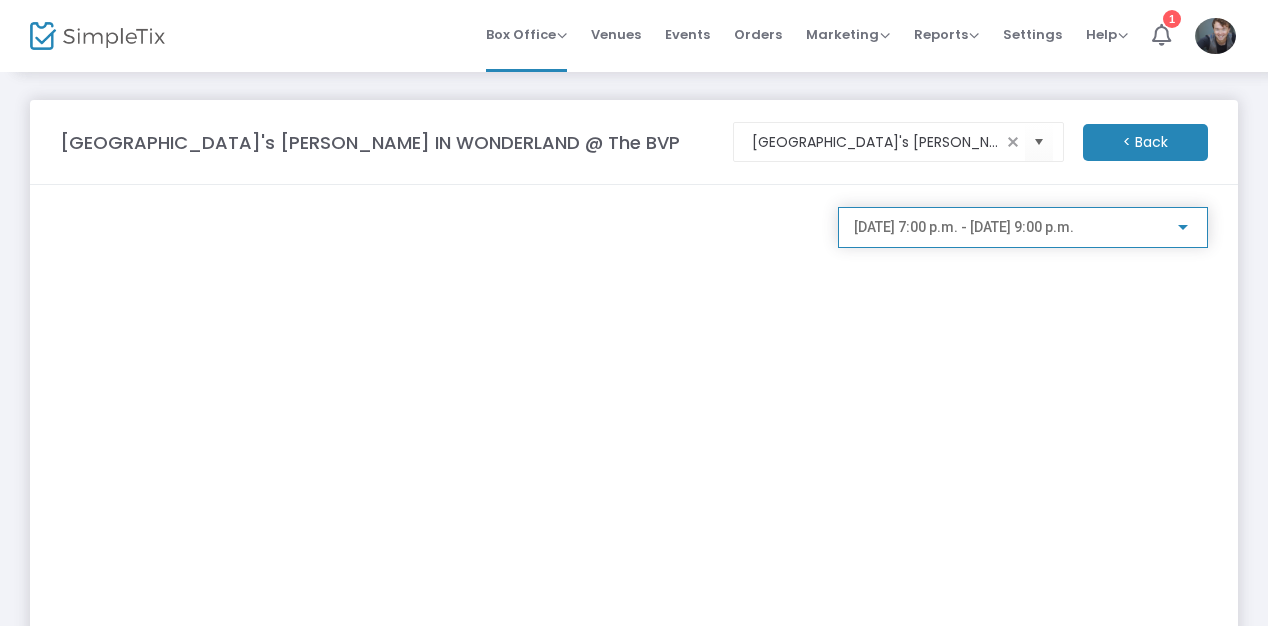 click on "2025-07-17 @ 7:00 p.m. - 2025-07-17 @ 9:00 p.m." at bounding box center [964, 227] 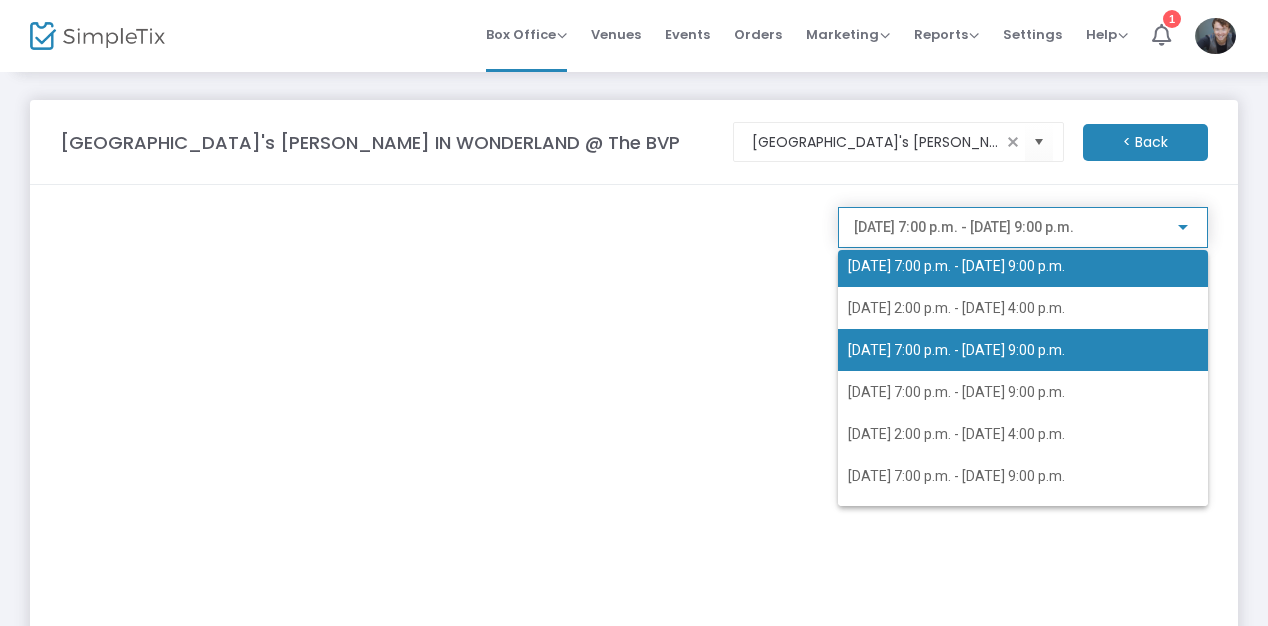 scroll, scrollTop: 179, scrollLeft: 0, axis: vertical 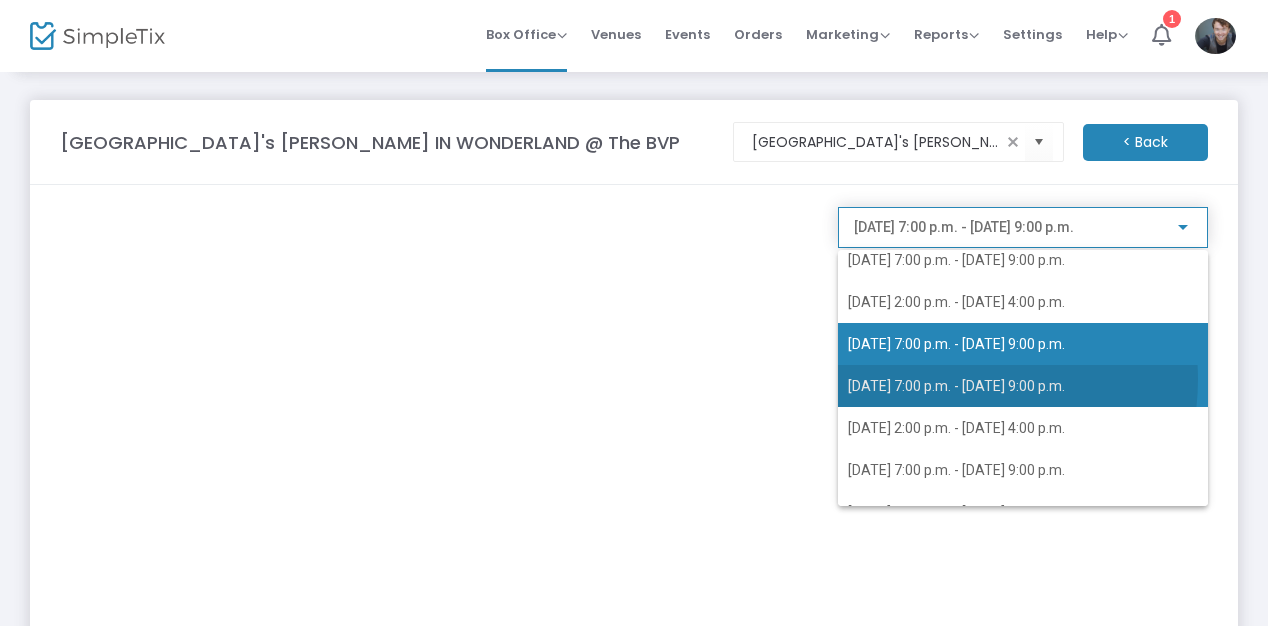 click on "2025-07-18 @ 7:00 p.m. - 2025-07-18 @ 9:00 p.m." at bounding box center (956, 386) 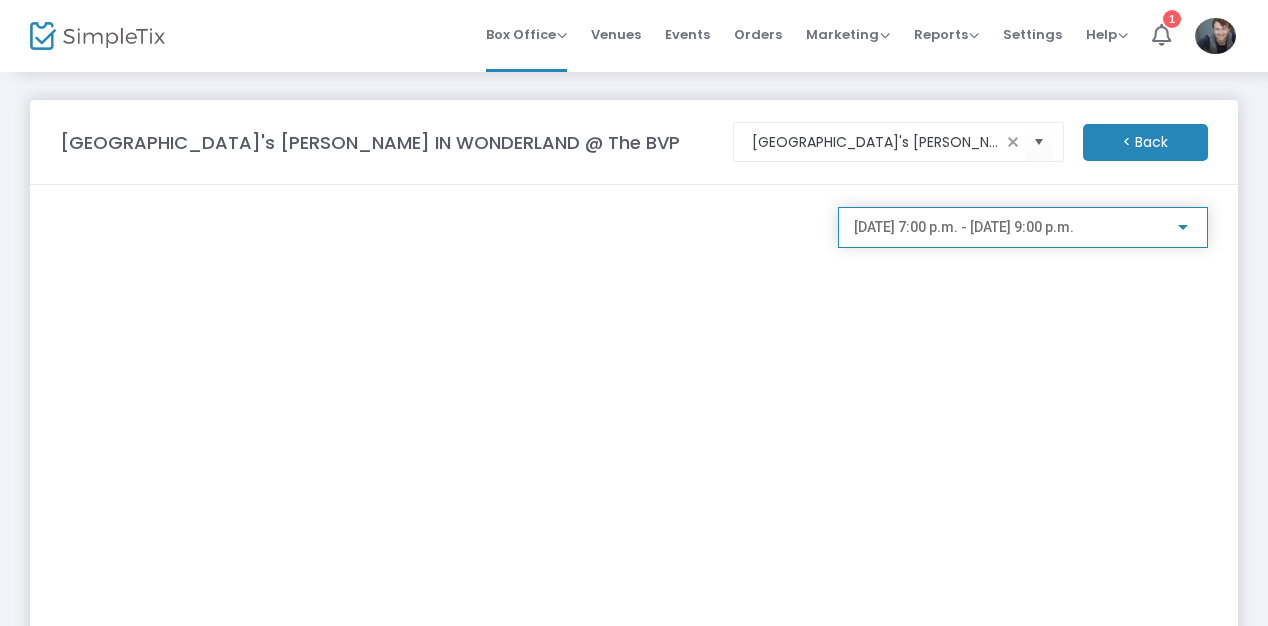 click on "2025-07-18 @ 7:00 p.m. - 2025-07-18 @ 9:00 p.m." at bounding box center [964, 227] 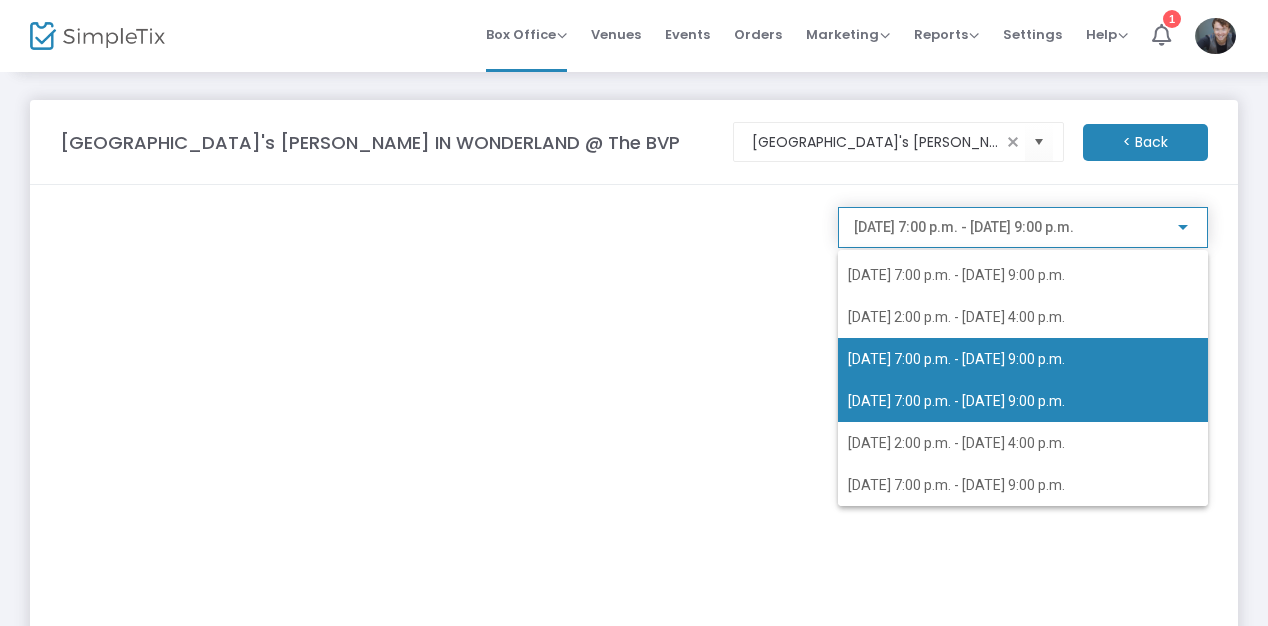 scroll, scrollTop: 206, scrollLeft: 0, axis: vertical 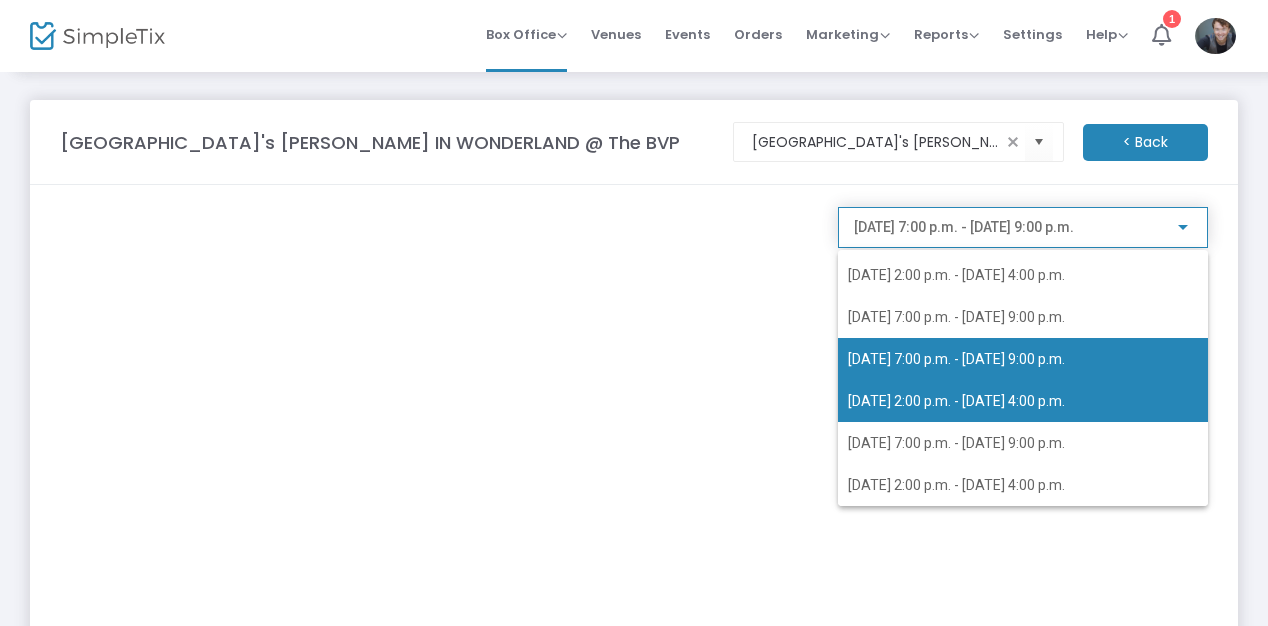 click on "2025-07-19 @ 2:00 p.m. - 2025-07-19 @ 4:00 p.m." at bounding box center (1023, 401) 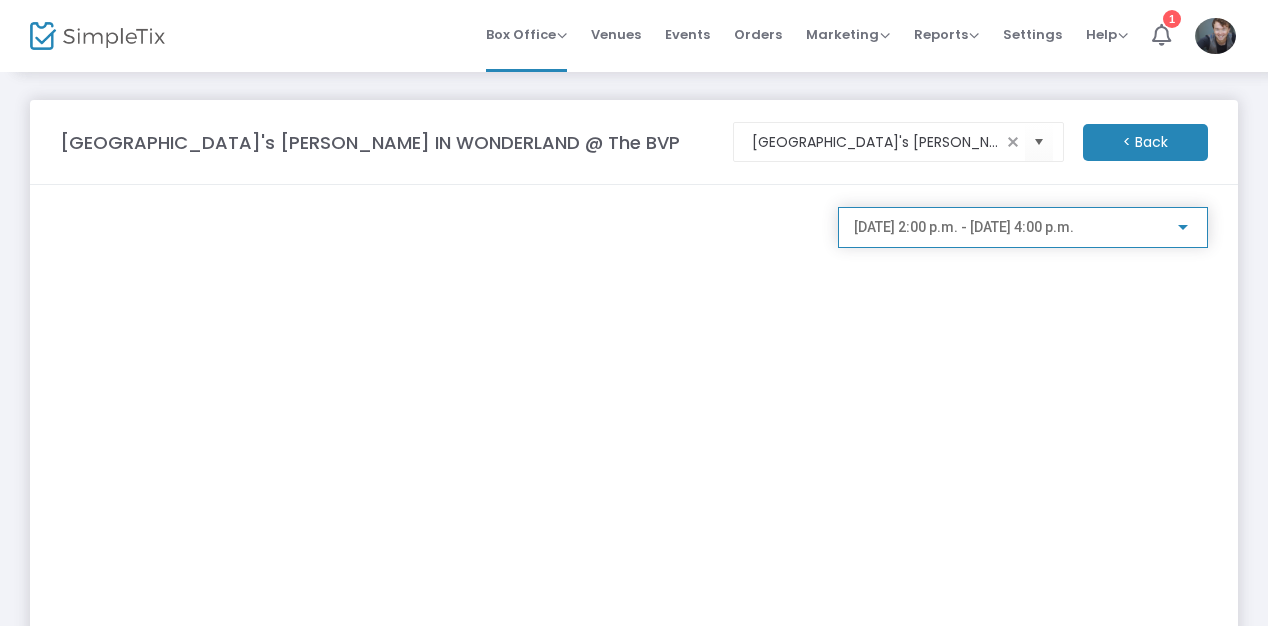 click on "2025-07-19 @ 2:00 p.m. - 2025-07-19 @ 4:00 p.m." at bounding box center (964, 227) 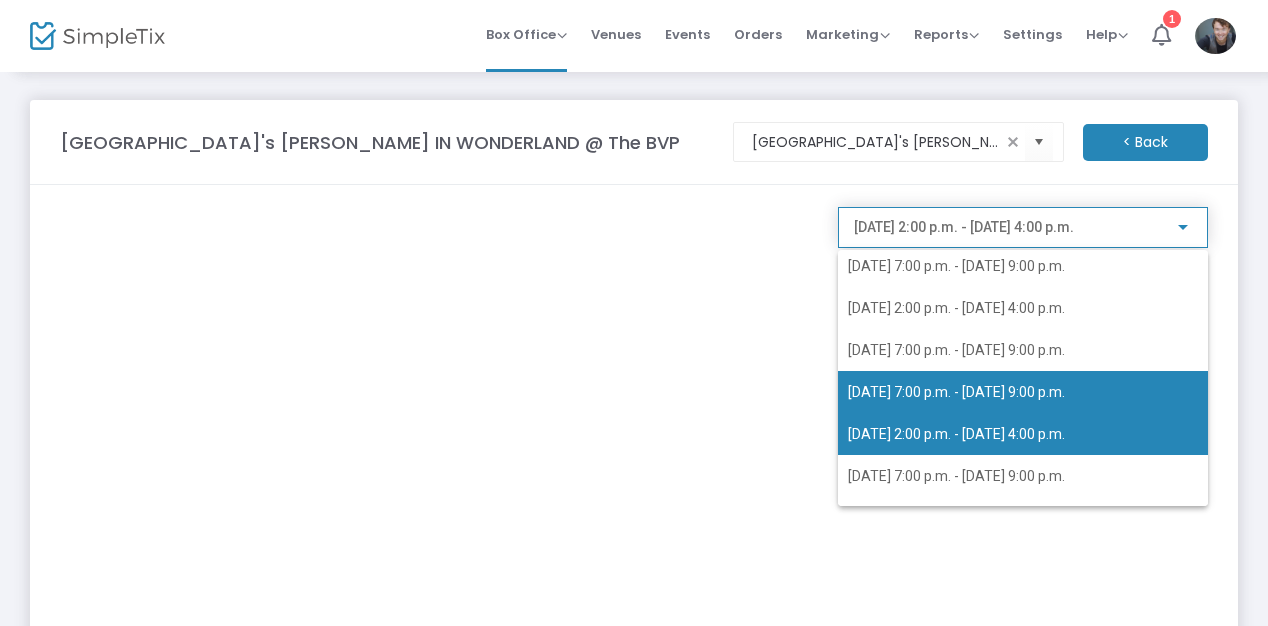 scroll, scrollTop: 206, scrollLeft: 0, axis: vertical 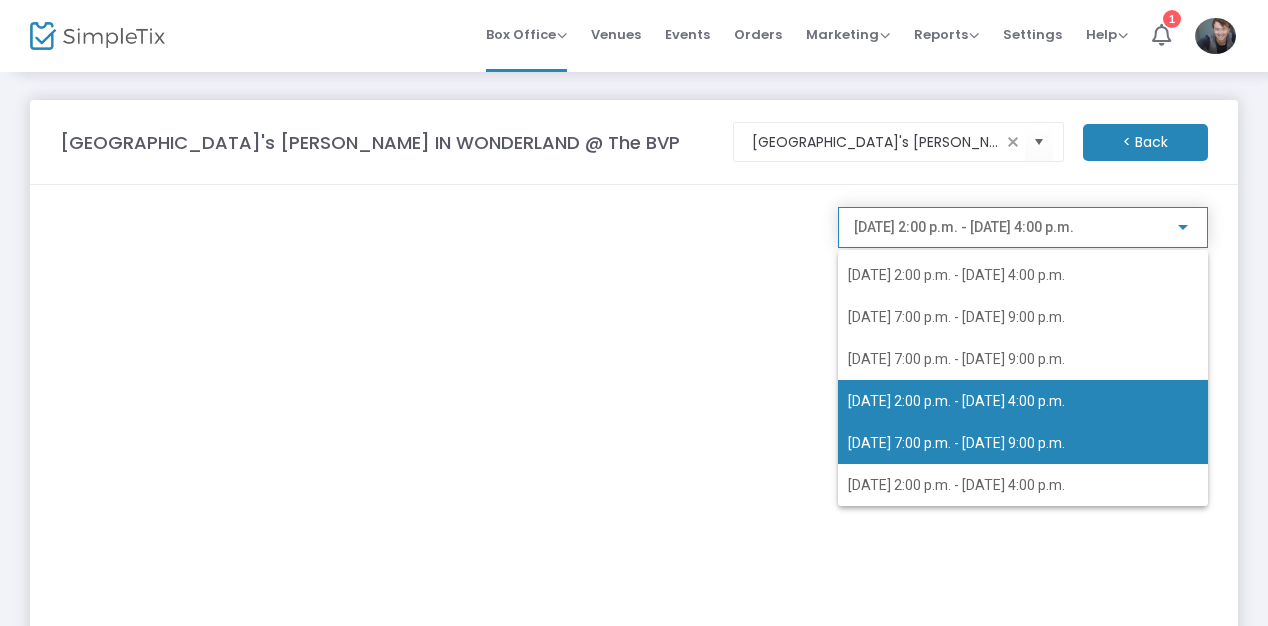 click on "2025-07-19 @ 7:00 p.m. - 2025-07-19 @ 9:00 p.m." at bounding box center [956, 443] 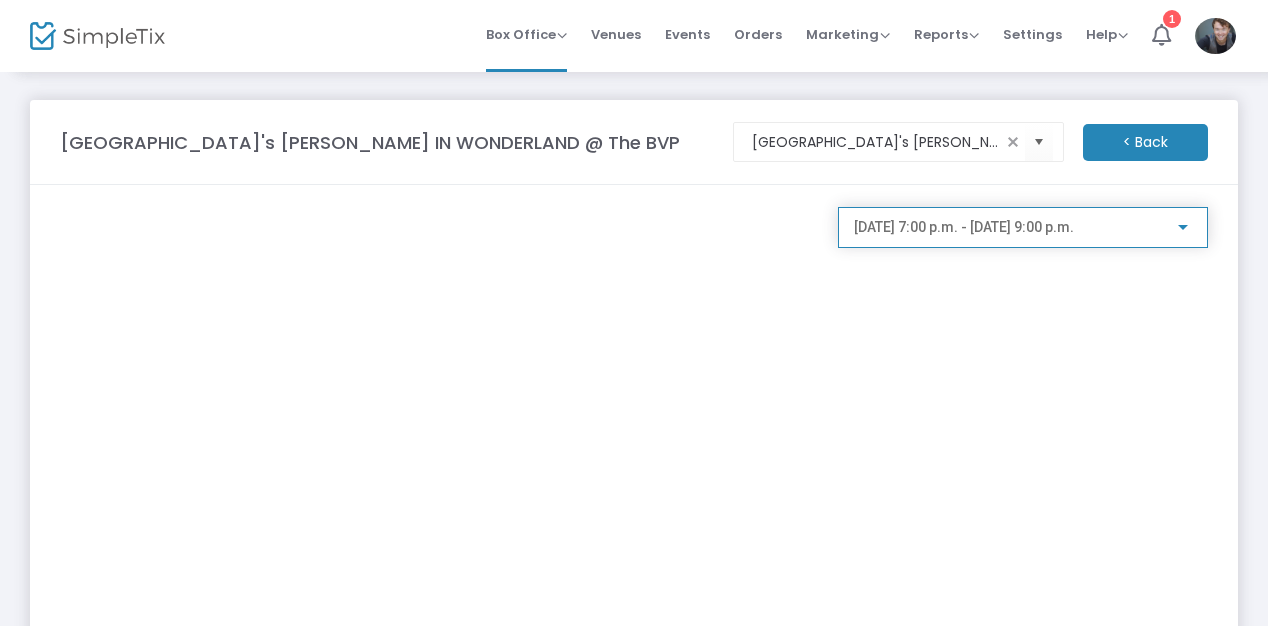 click on "2025-07-19 @ 7:00 p.m. - 2025-07-19 @ 9:00 p.m." at bounding box center (964, 227) 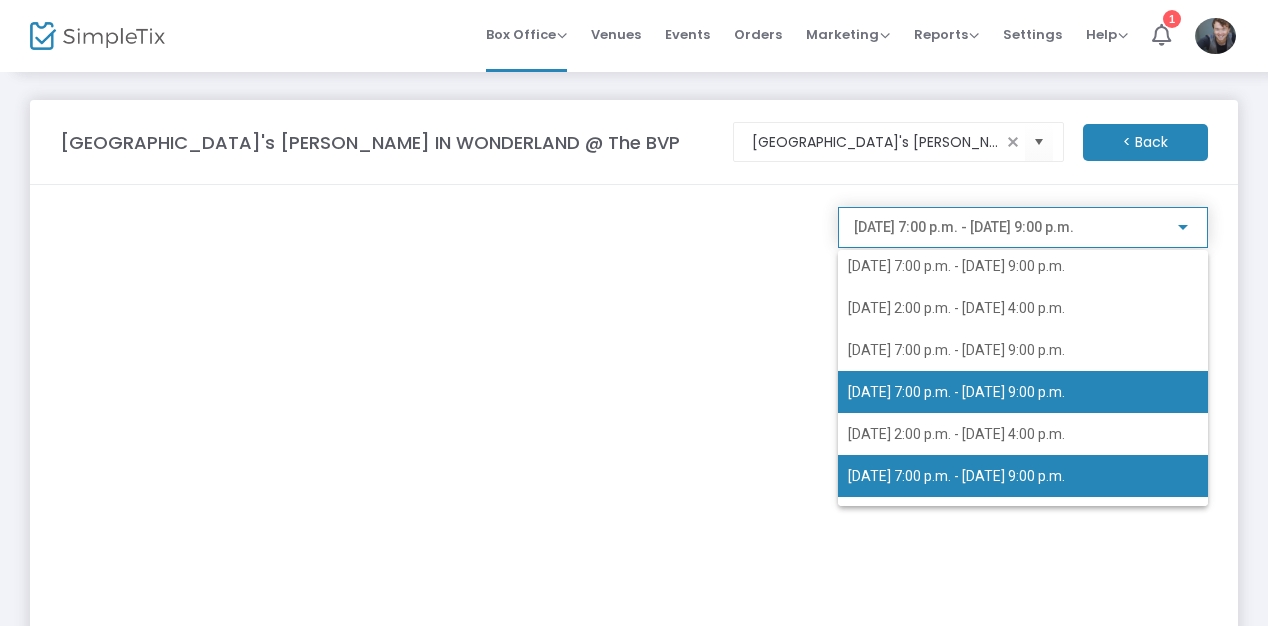 scroll, scrollTop: 206, scrollLeft: 0, axis: vertical 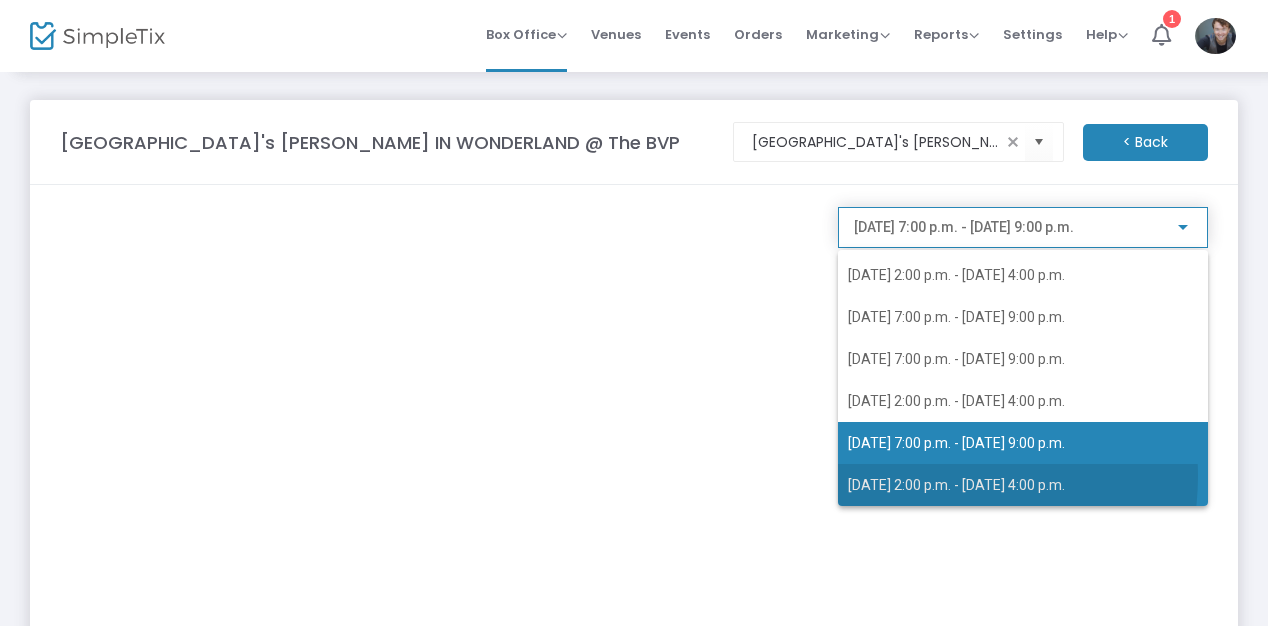 click on "2025-07-20 @ 2:00 p.m. - 2025-07-20 @ 4:00 p.m." at bounding box center (956, 485) 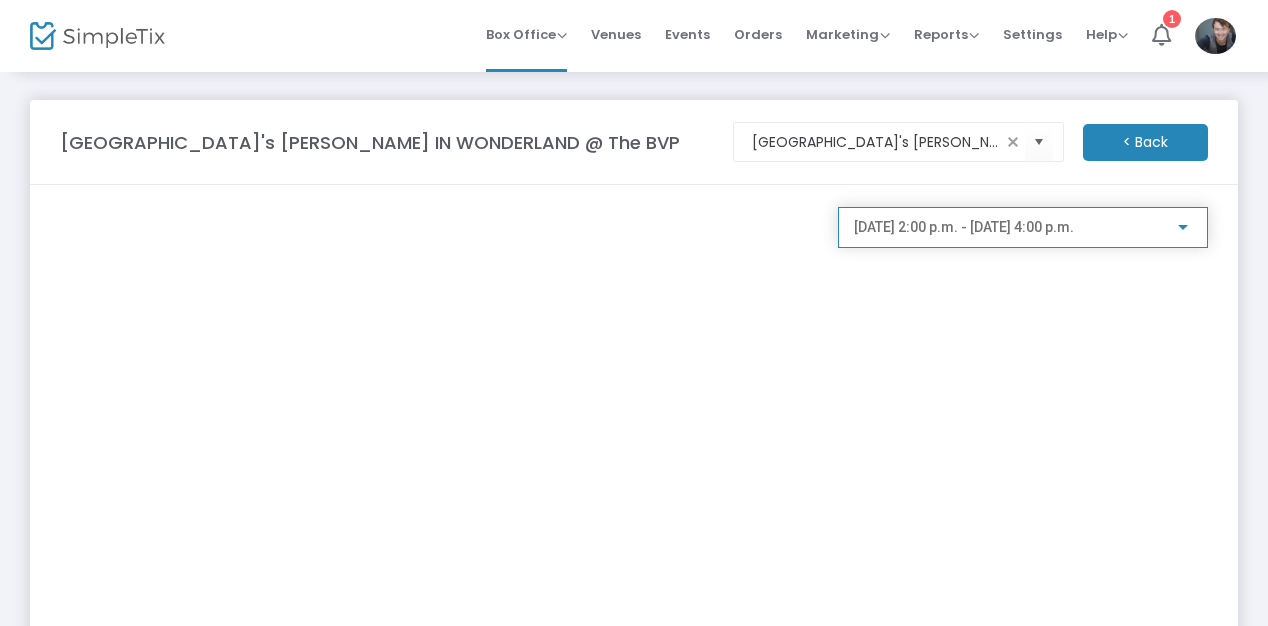 click on "2025-07-20 @ 2:00 p.m. - 2025-07-20 @ 4:00 p.m." at bounding box center [964, 227] 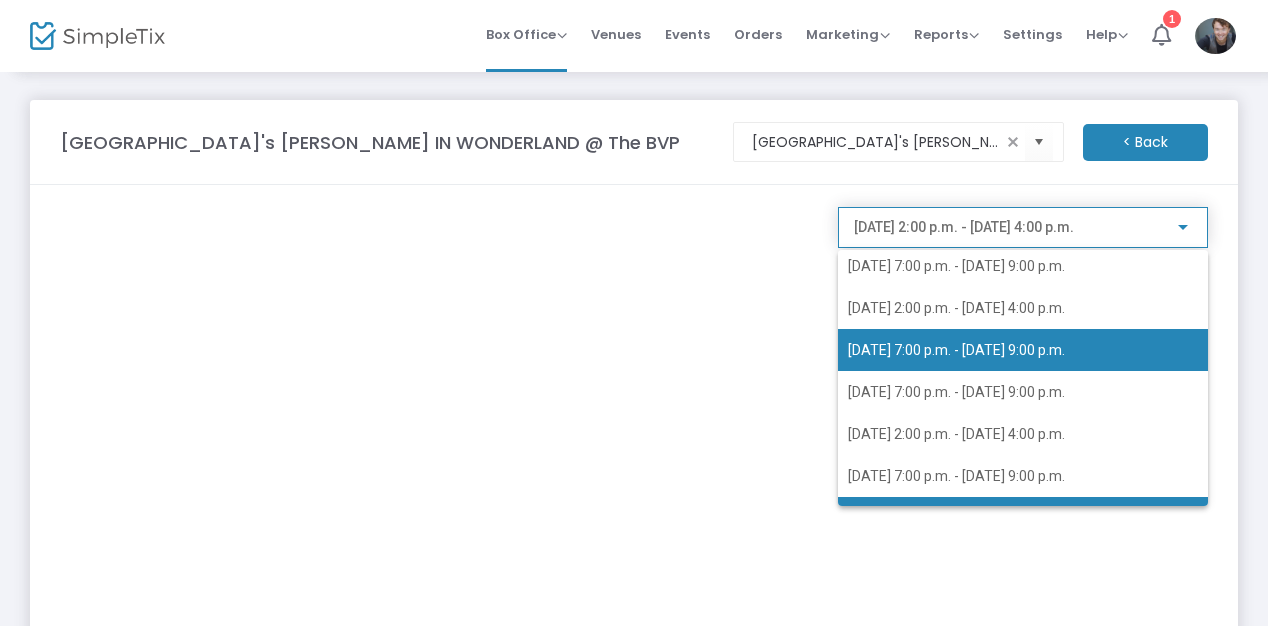 scroll, scrollTop: 0, scrollLeft: 0, axis: both 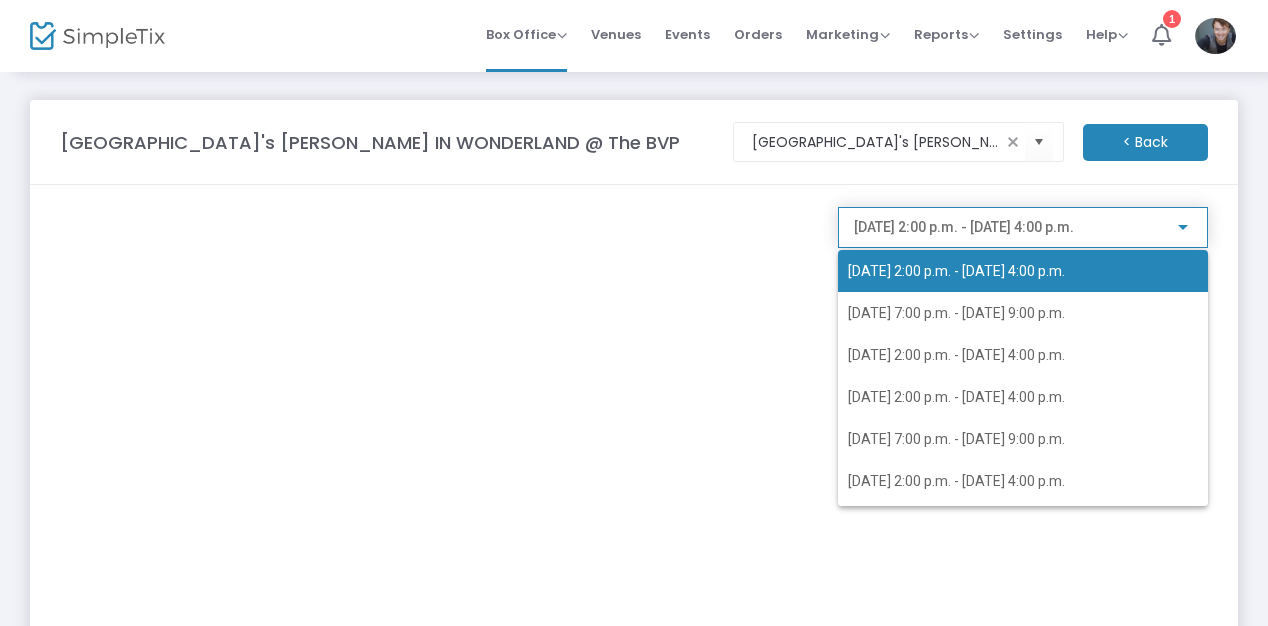 click on "2025-07-12 @ 2:00 p.m. - 2025-07-12 @ 4:00 p.m." at bounding box center (1023, 271) 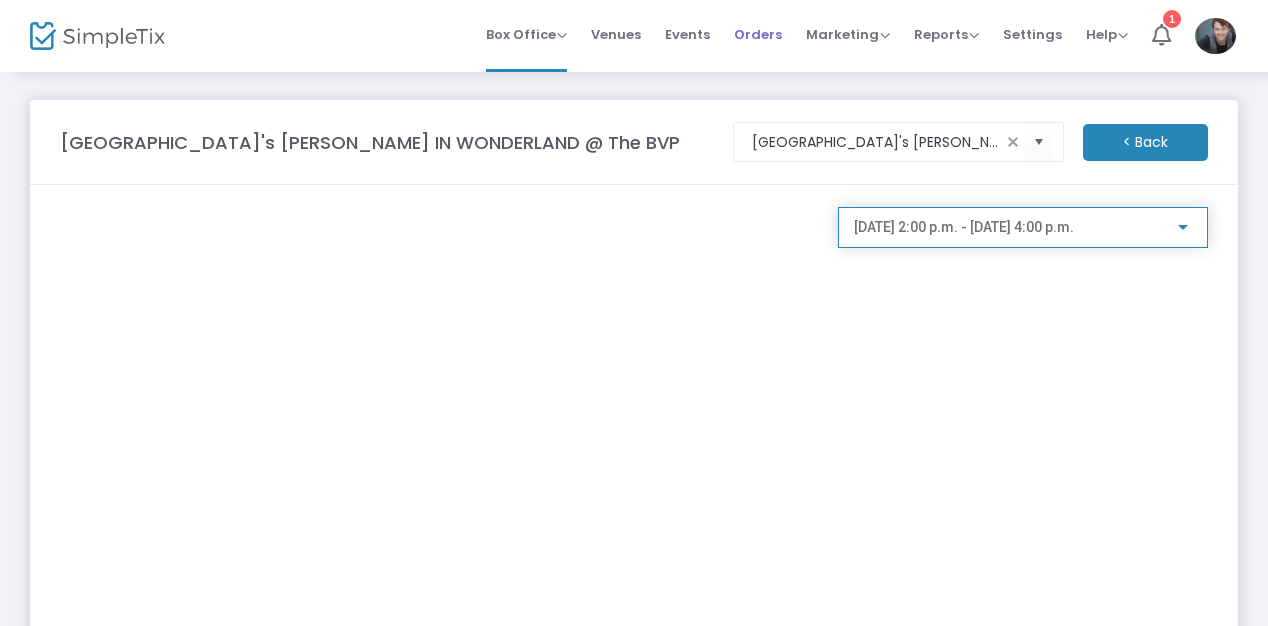 click on "Orders" at bounding box center [758, 34] 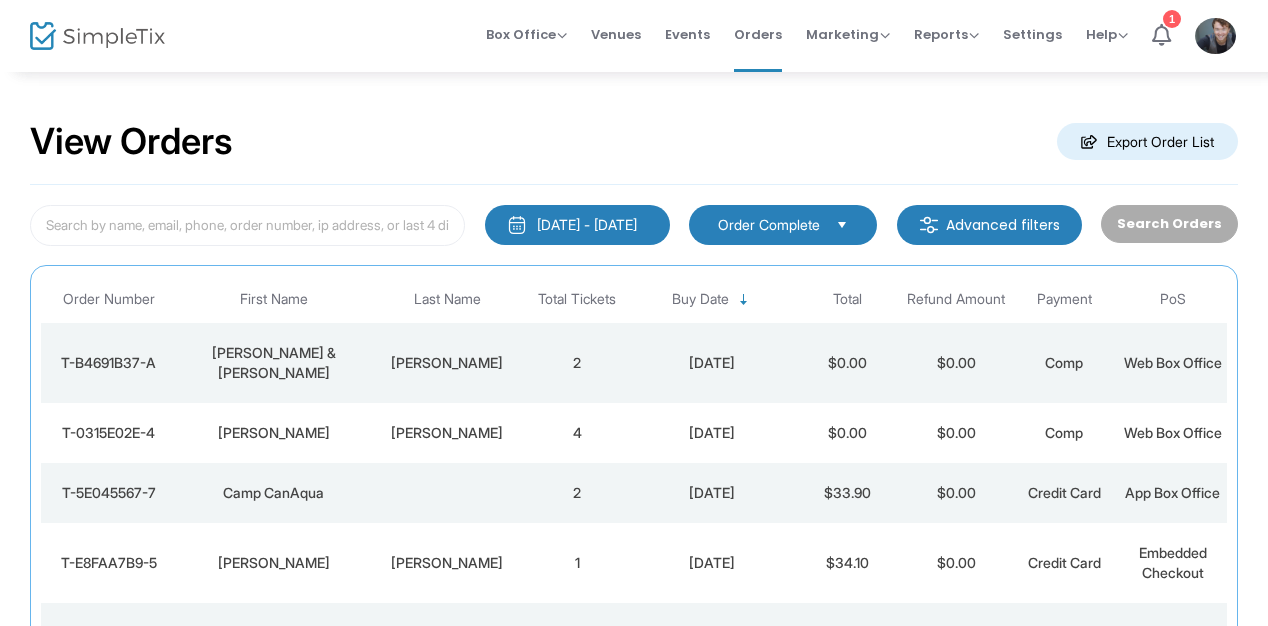 scroll, scrollTop: 6, scrollLeft: 0, axis: vertical 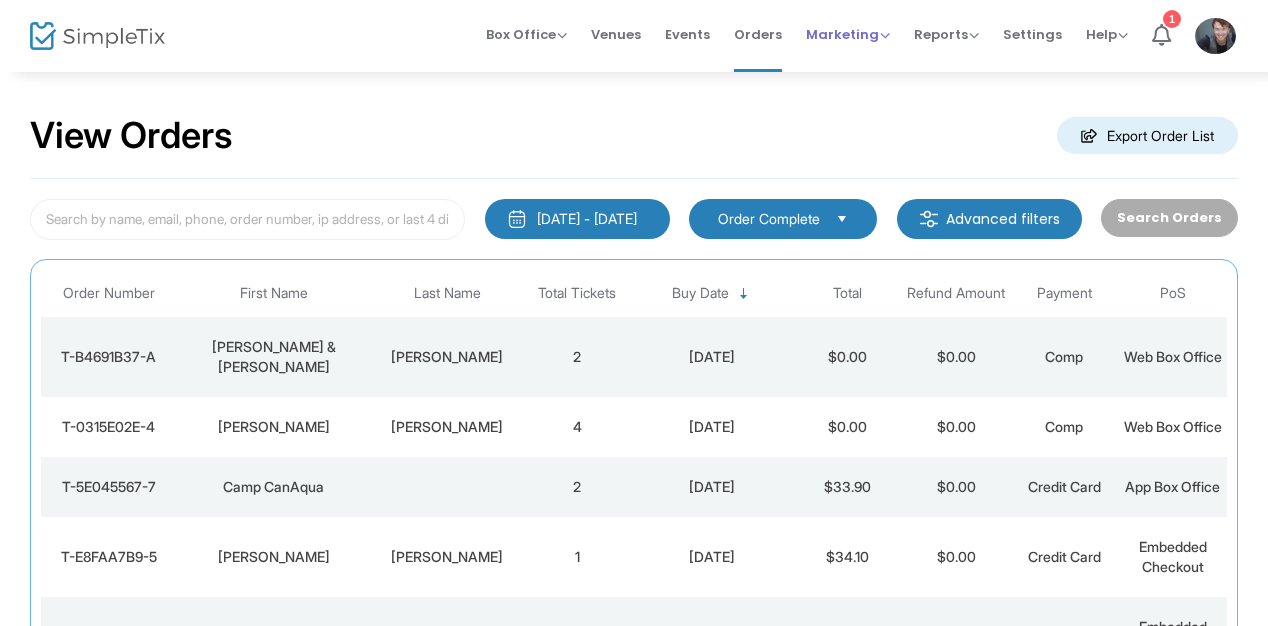 click on "Marketing" at bounding box center [848, 34] 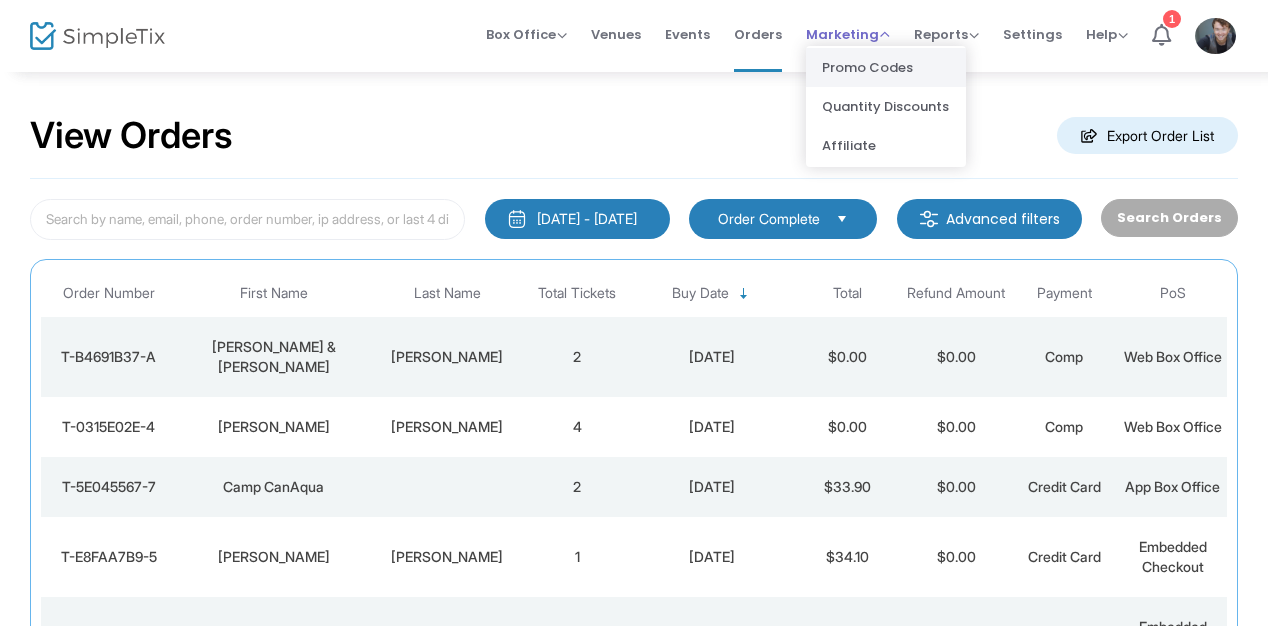 click on "Promo Codes" at bounding box center (886, 67) 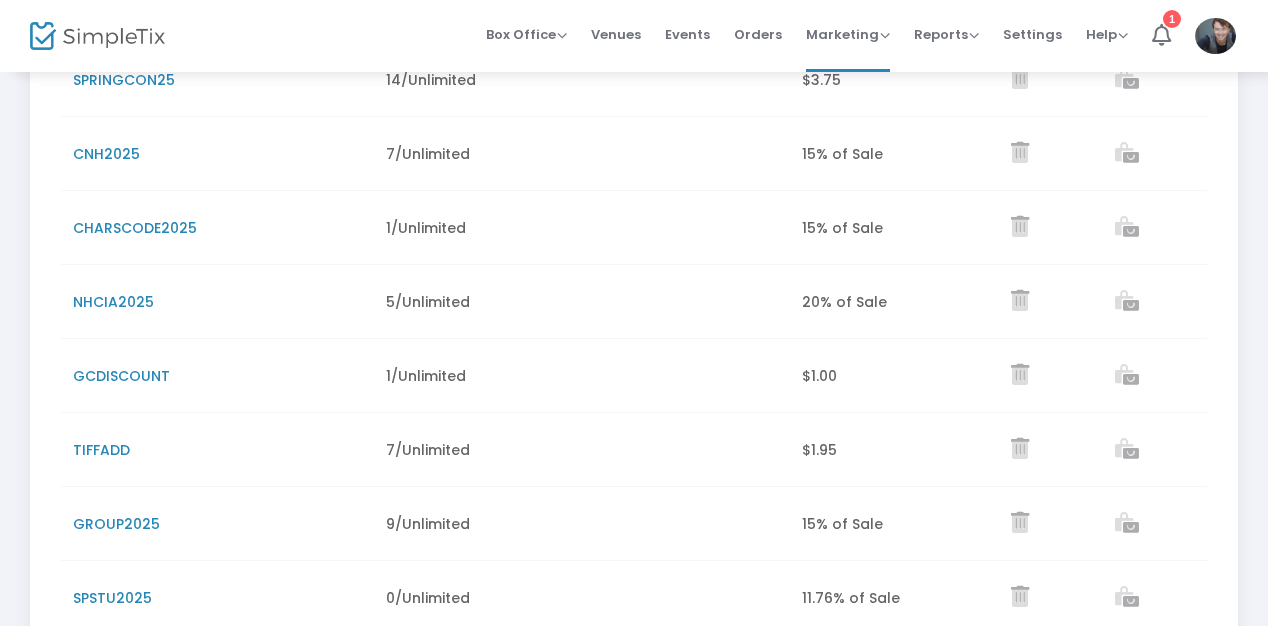 scroll, scrollTop: 137, scrollLeft: 0, axis: vertical 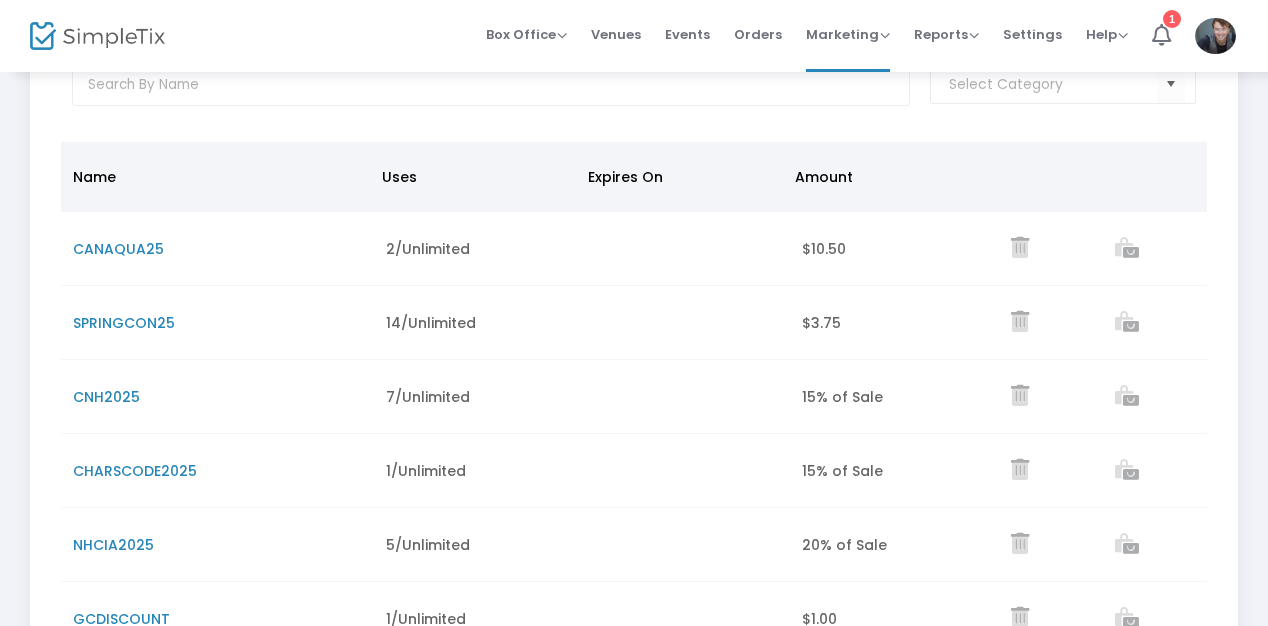 click on "CHARSCODE2025" 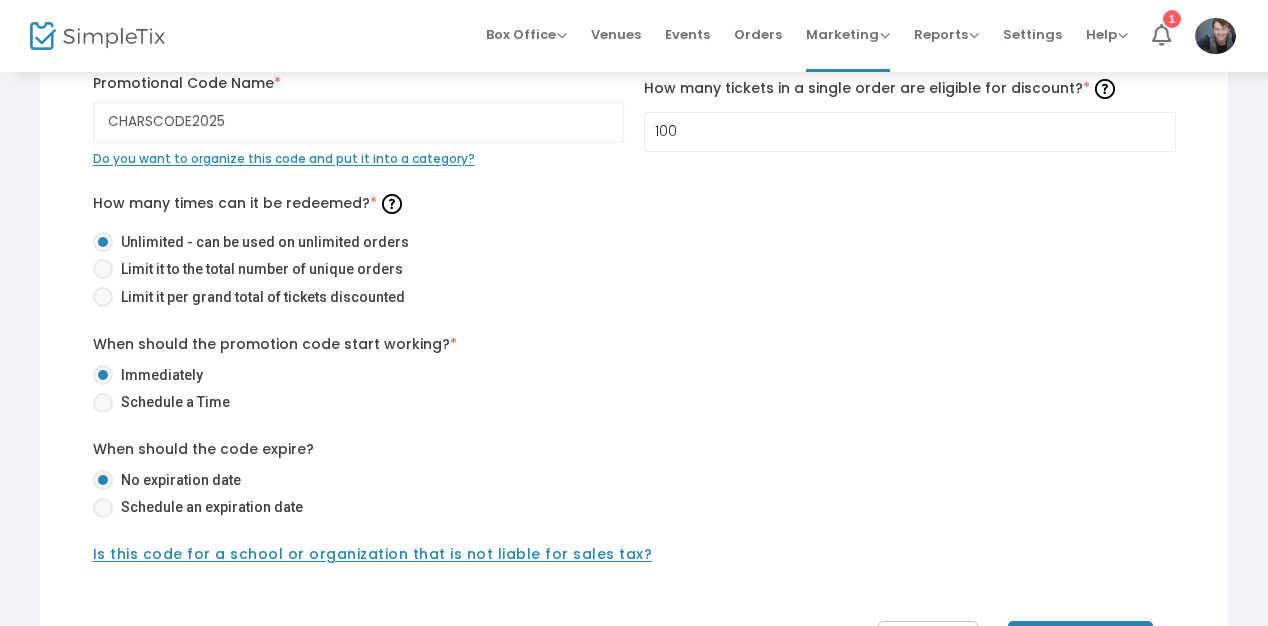scroll, scrollTop: 343, scrollLeft: 0, axis: vertical 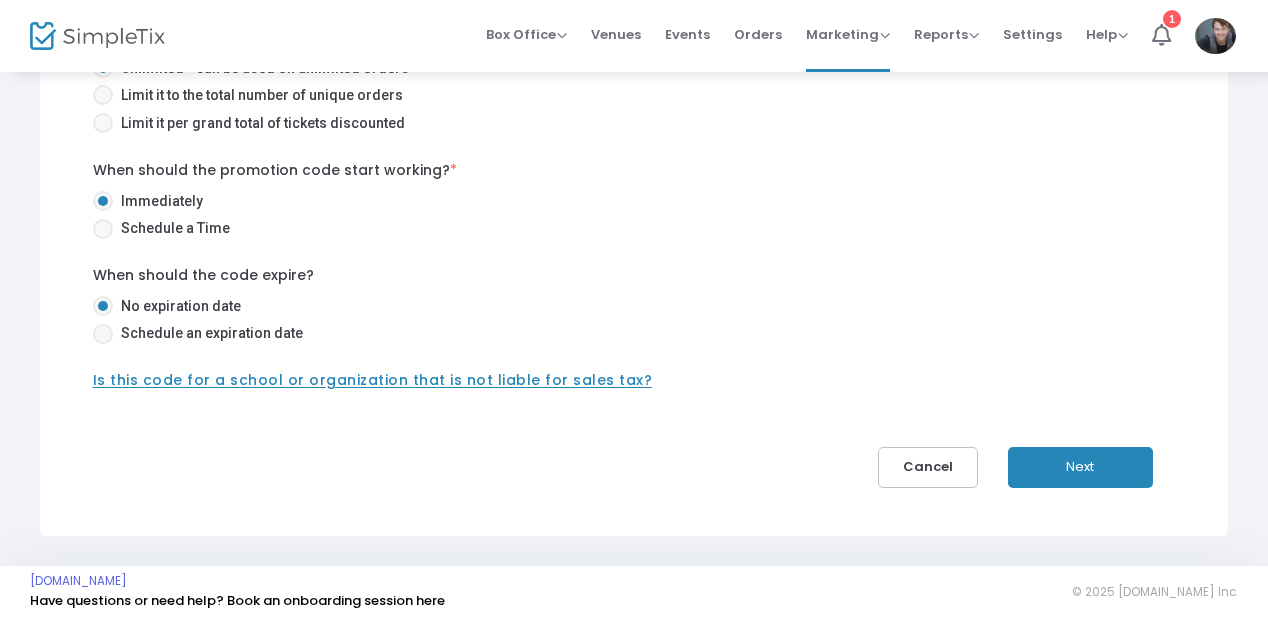 click on "Next" at bounding box center [1080, 467] 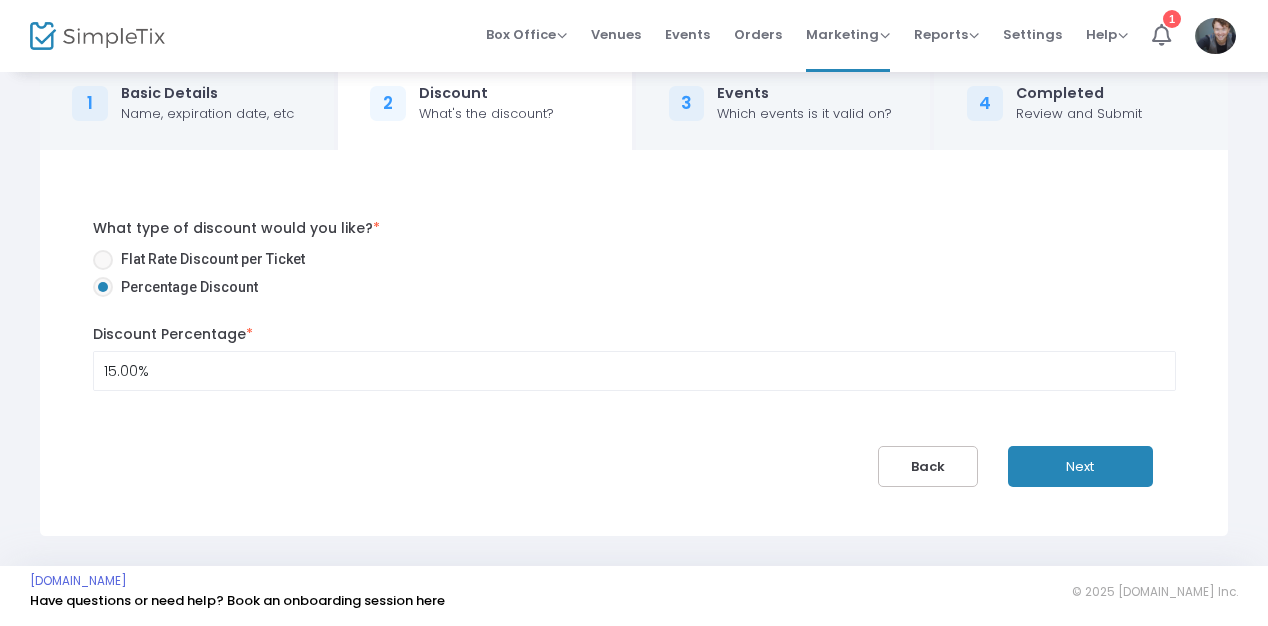 click on "Next" at bounding box center (1080, 466) 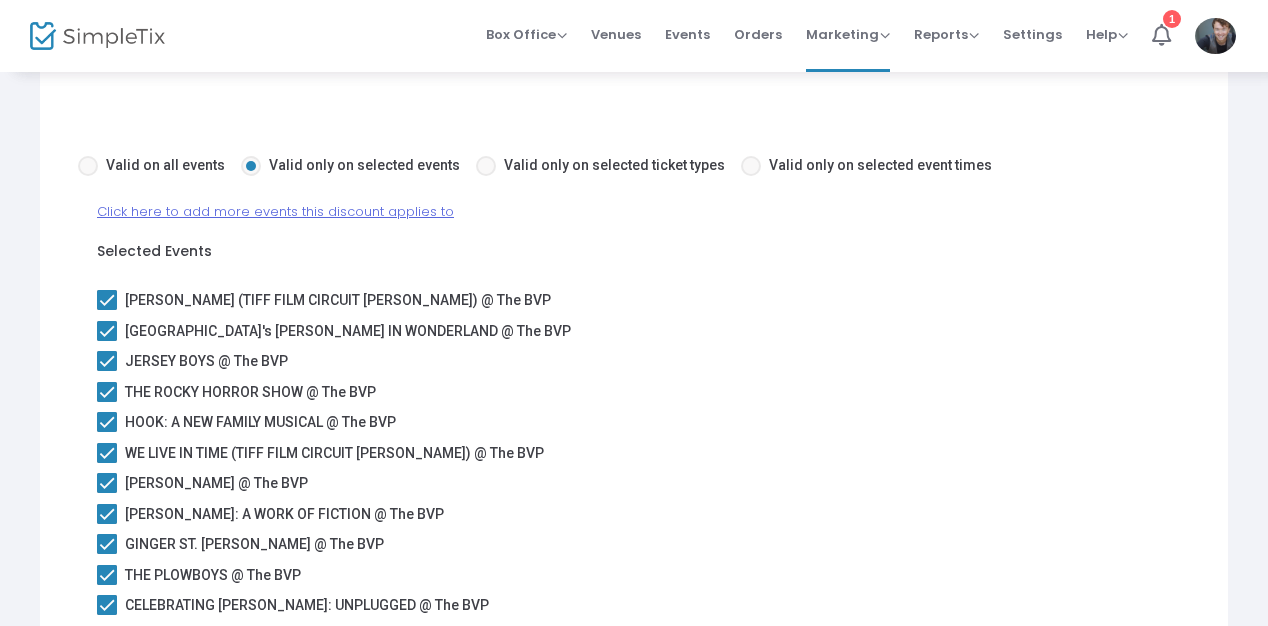 scroll, scrollTop: 139, scrollLeft: 0, axis: vertical 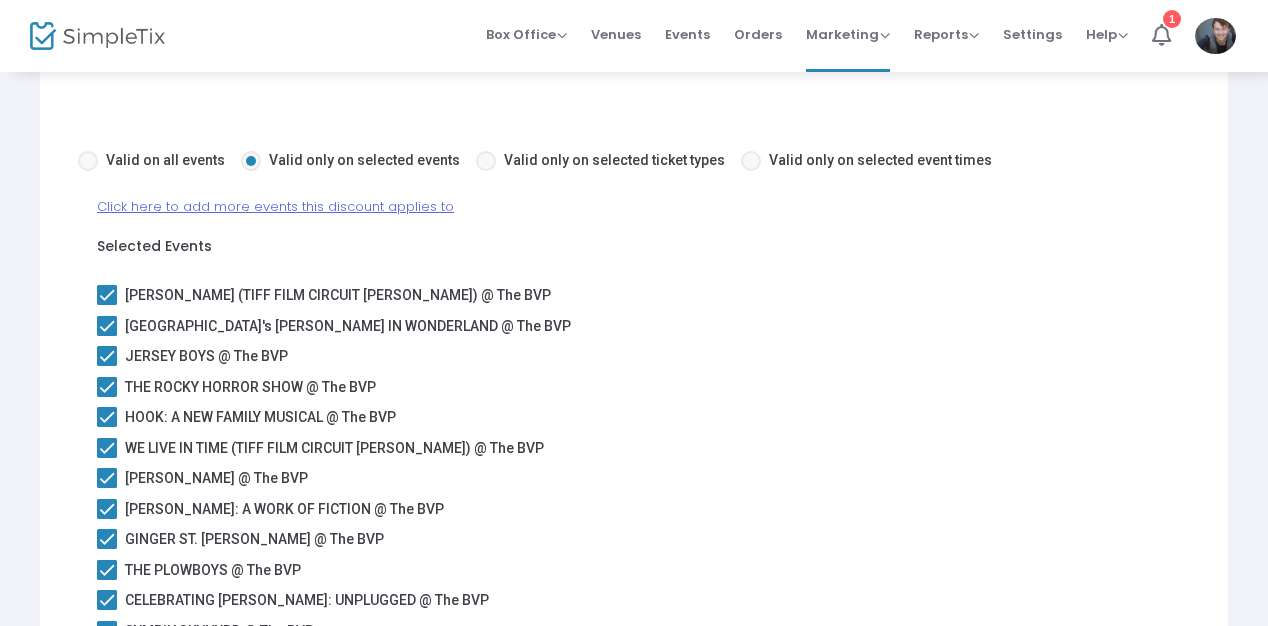 click on "Click here to add more events this discount applies to" at bounding box center (275, 206) 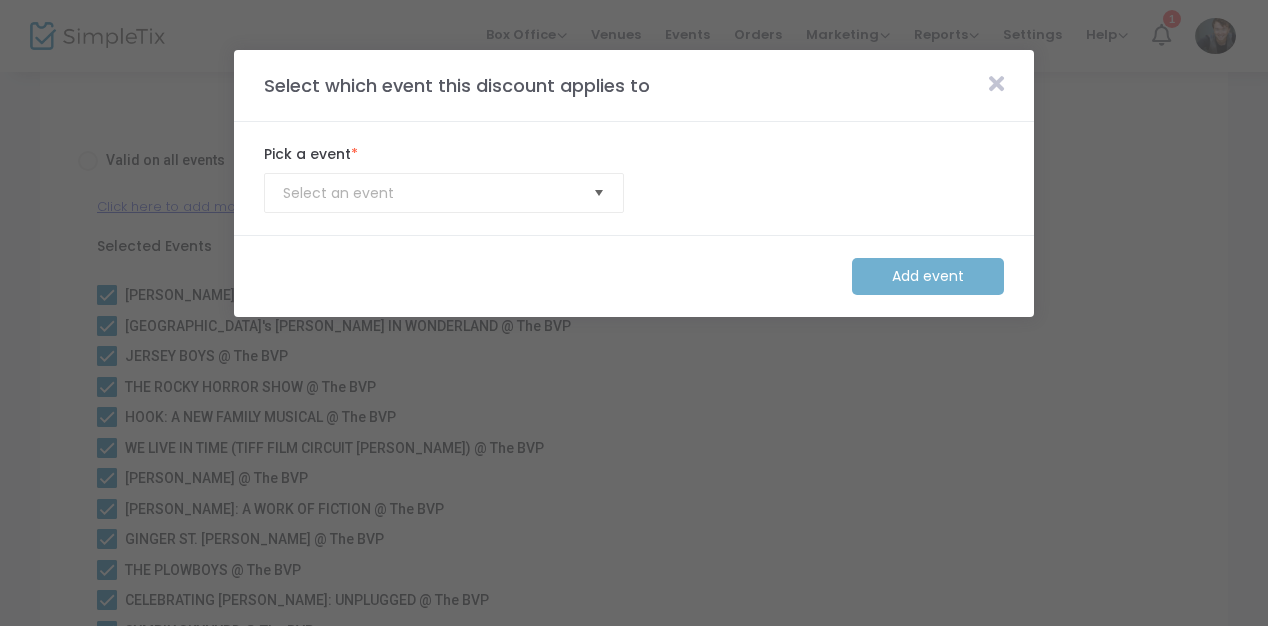 click 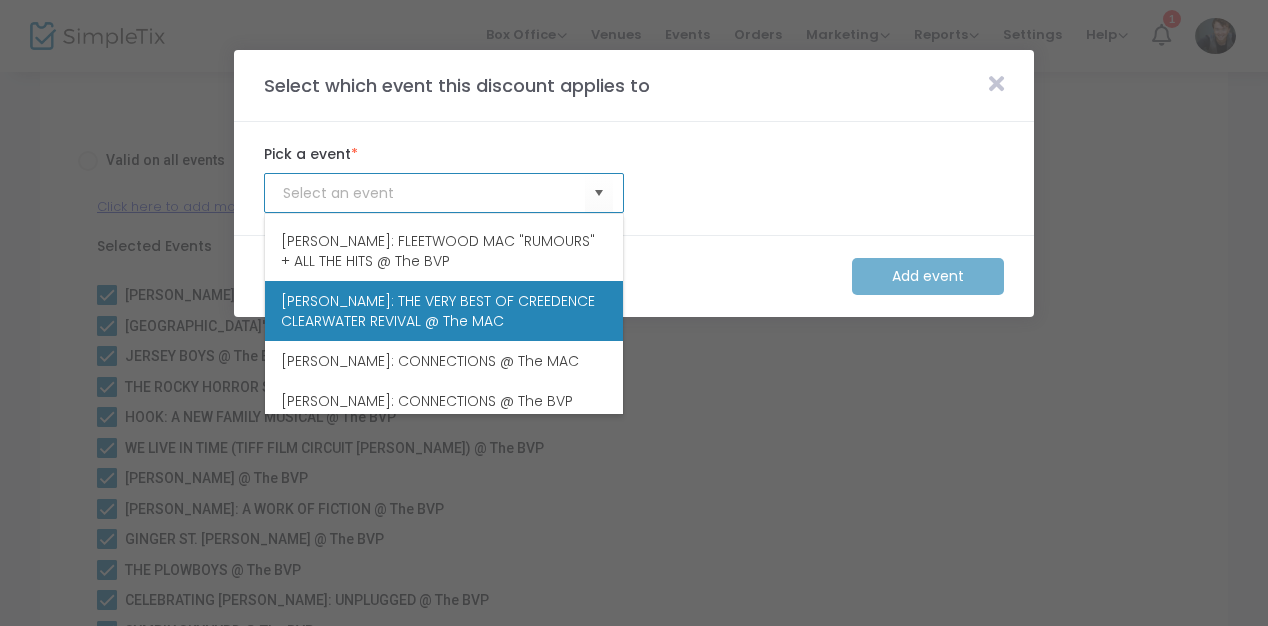scroll, scrollTop: 696, scrollLeft: 0, axis: vertical 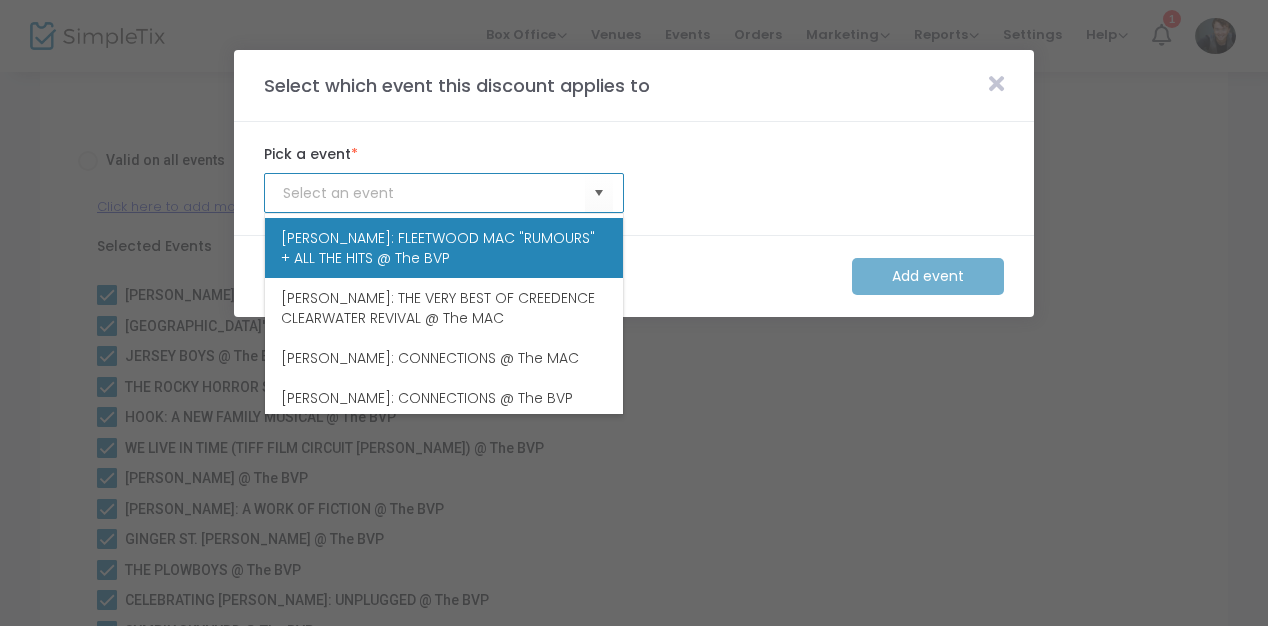 click on "TOMMY YOUNGSTEEN: FLEETWOOD MAC "RUMOURS" + ALL THE HITS @ The BVP" at bounding box center [444, 248] 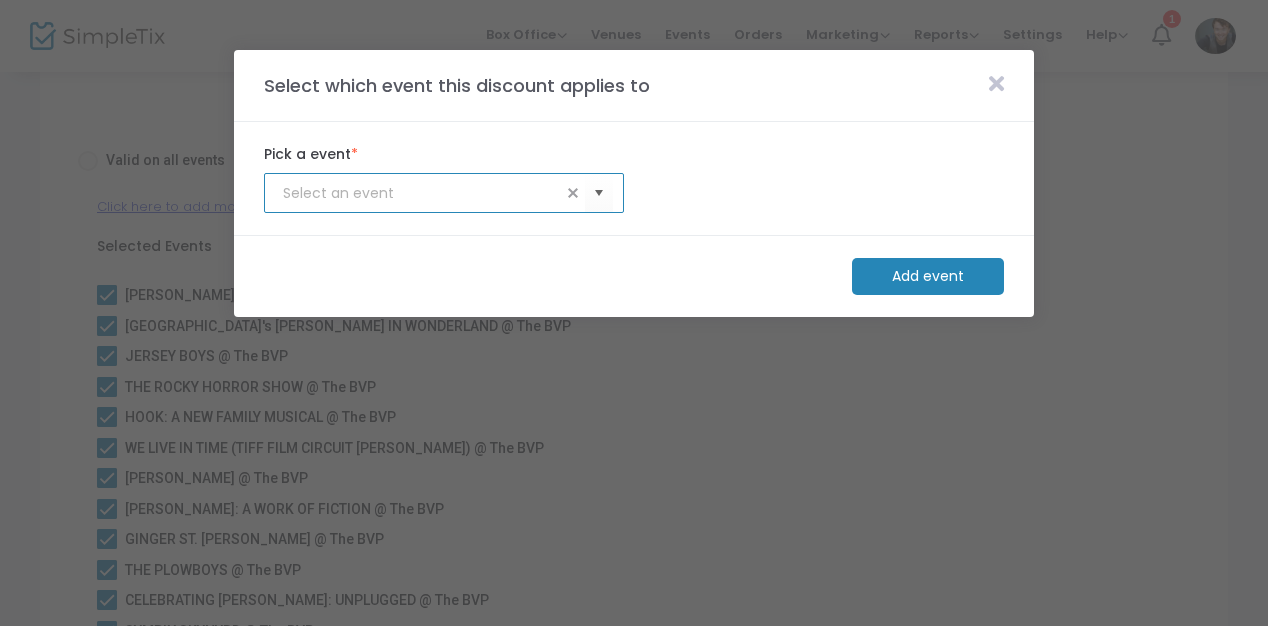 type on "TOMMY YOUNGSTEEN: FLEETWOOD MAC "RUMOURS" + ALL THE HITS @ The BVP" 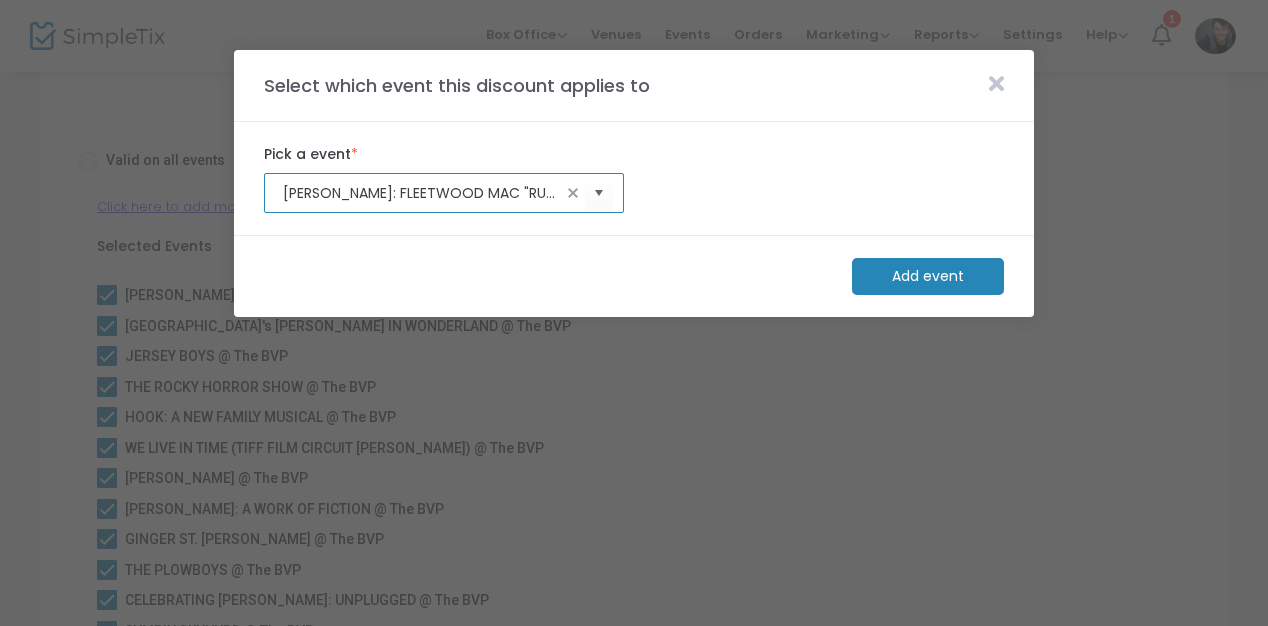 click on "Add event" 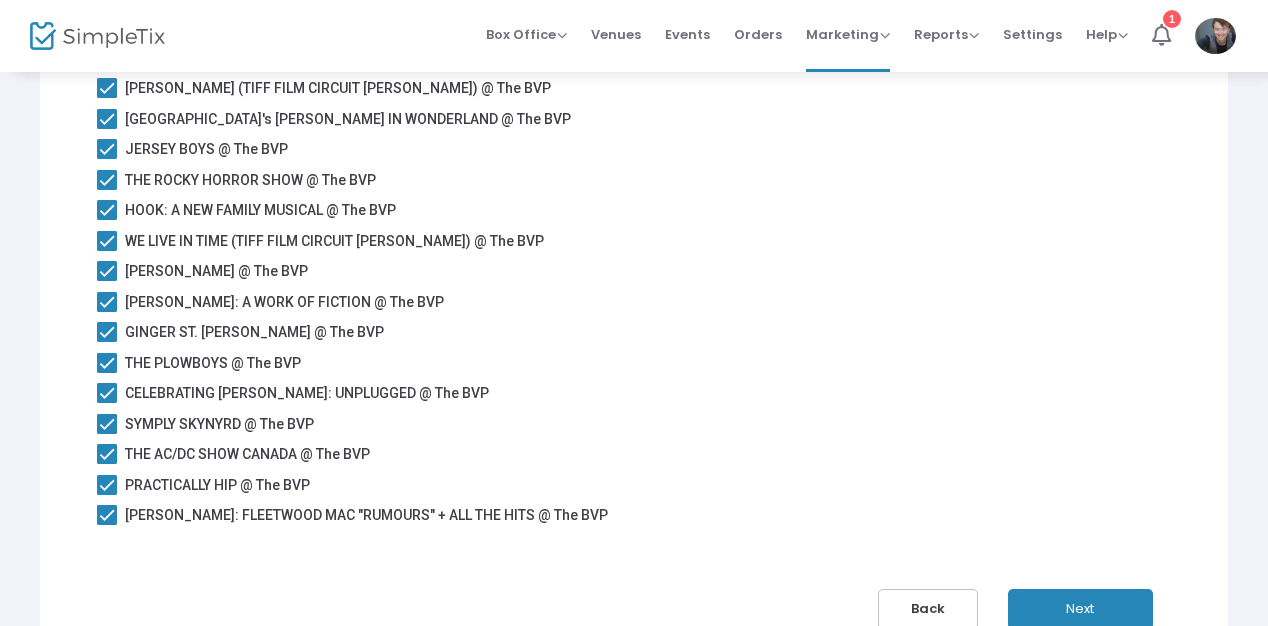 scroll, scrollTop: 344, scrollLeft: 0, axis: vertical 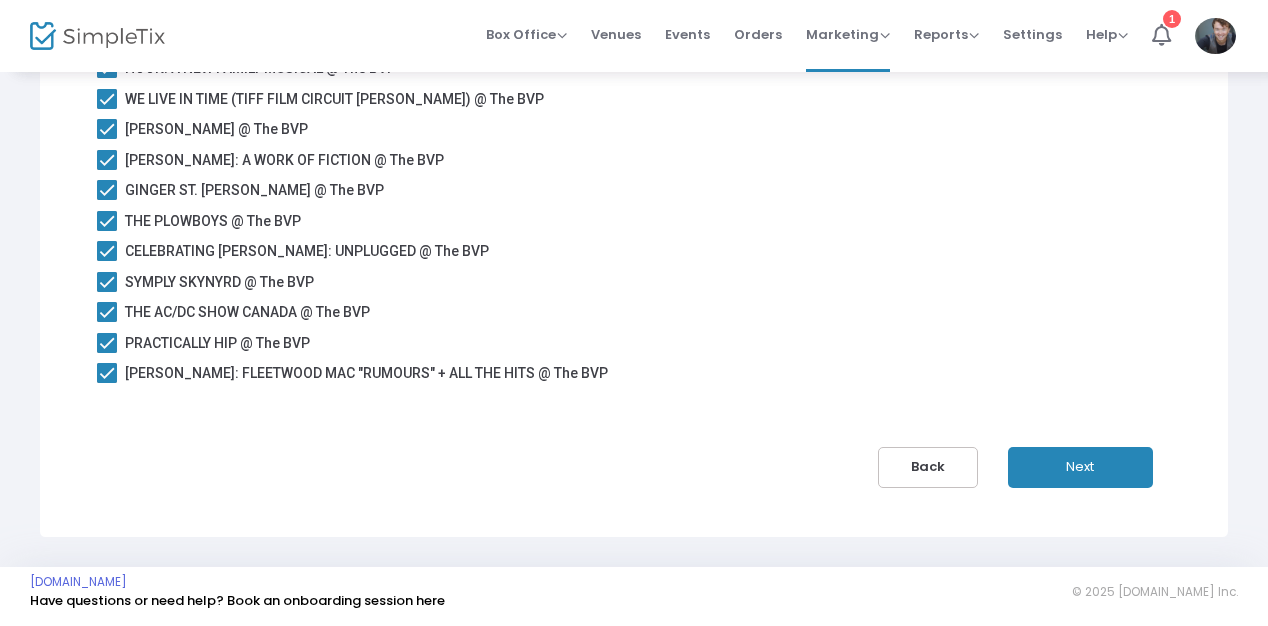 click on "Next" at bounding box center [1080, 467] 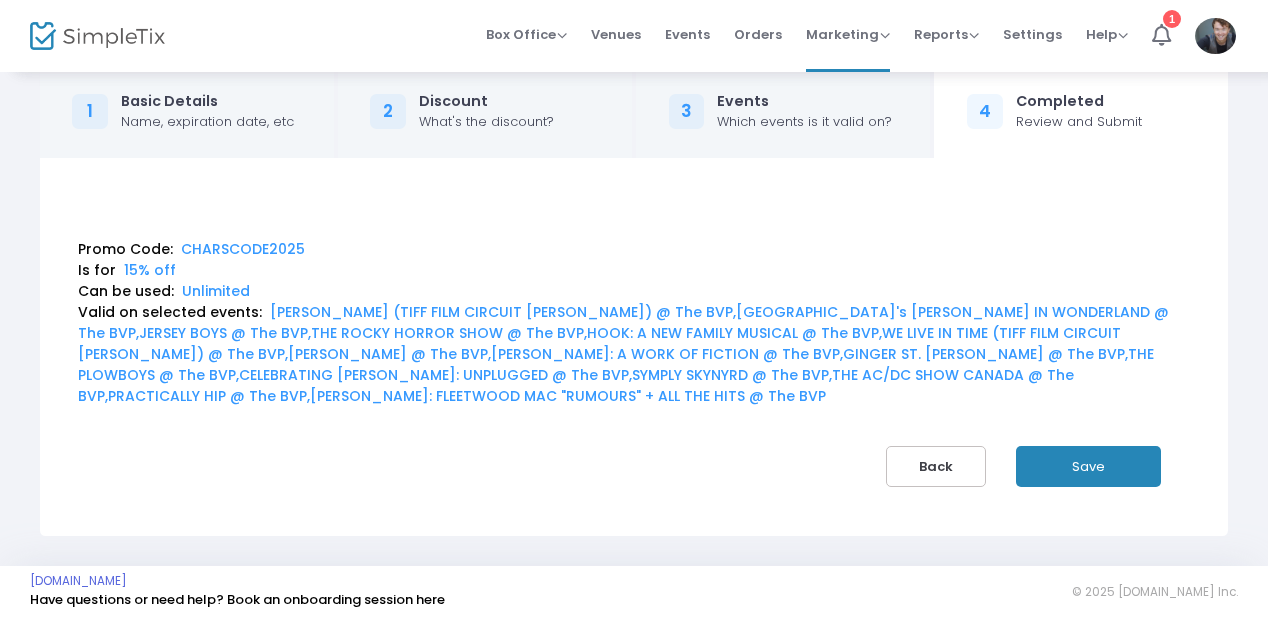 scroll, scrollTop: 35, scrollLeft: 0, axis: vertical 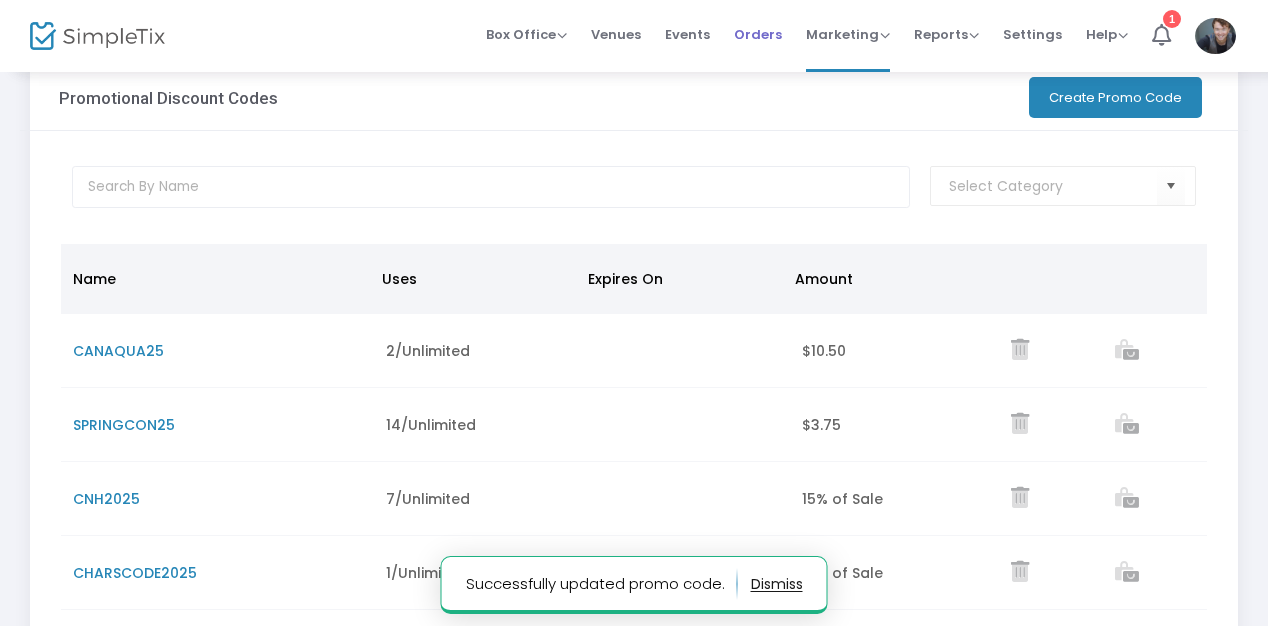 click on "Orders" at bounding box center (758, 34) 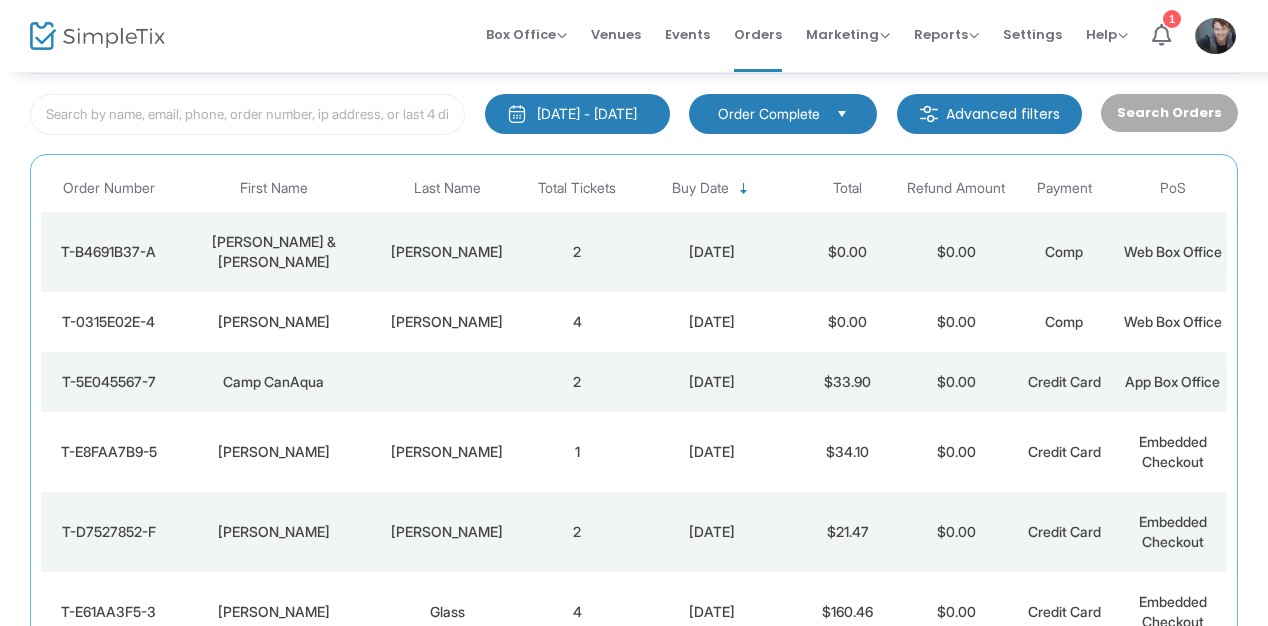 scroll, scrollTop: 84, scrollLeft: 0, axis: vertical 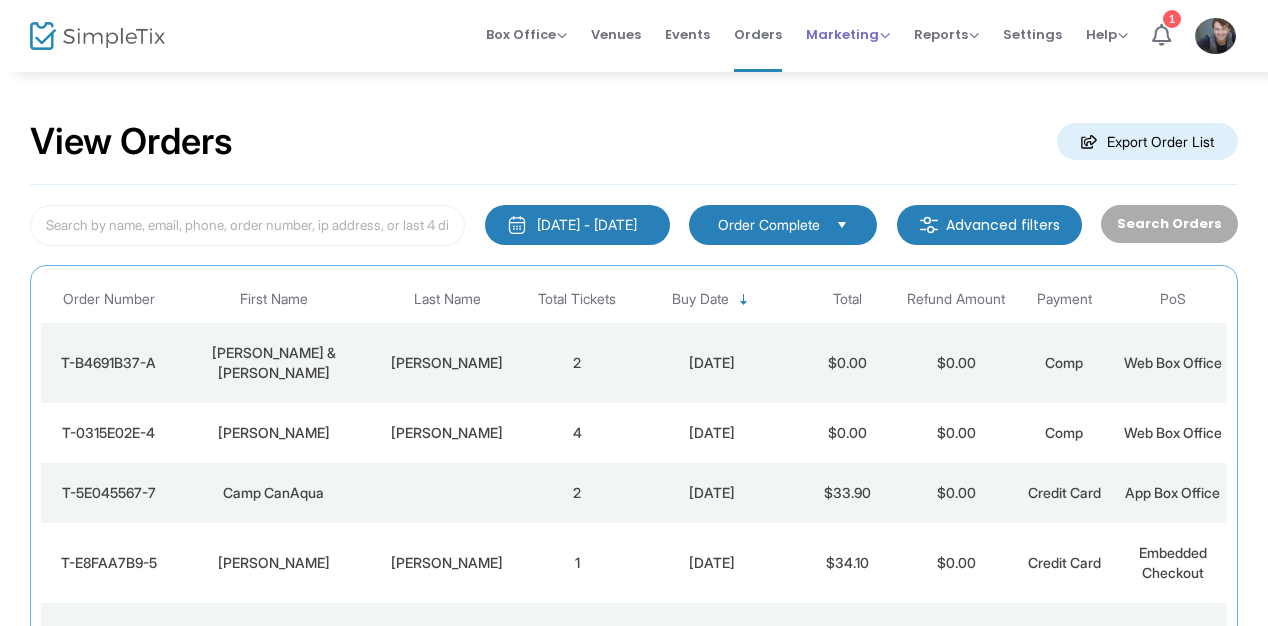click on "Marketing" at bounding box center (848, 34) 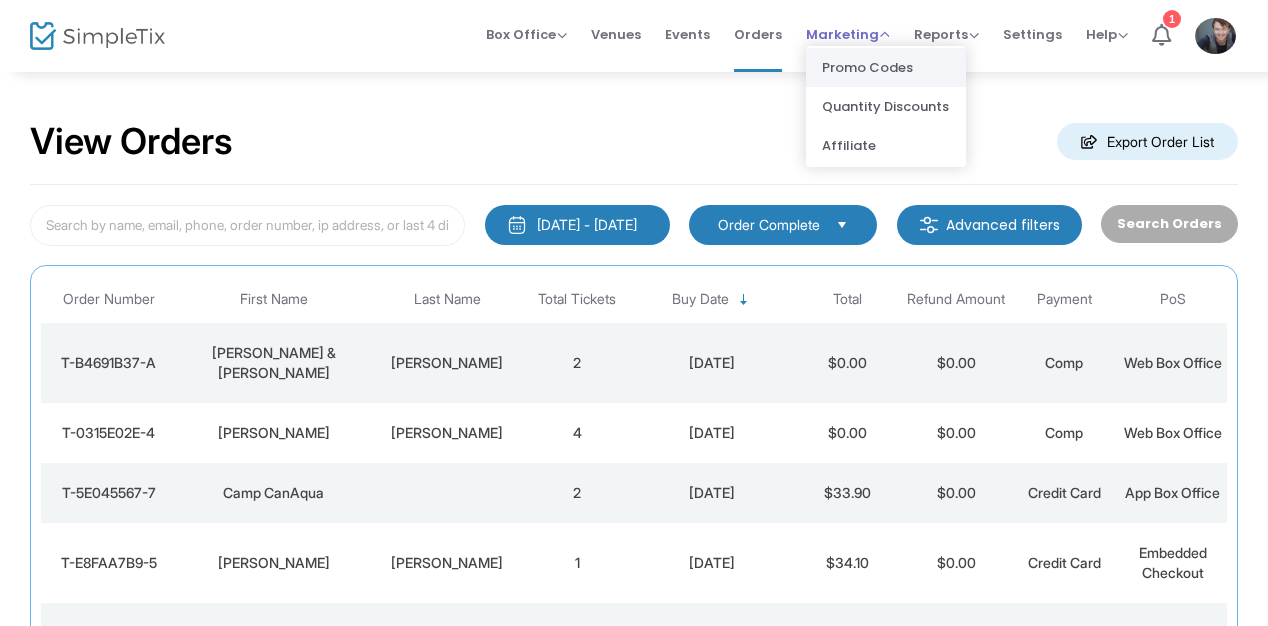 click on "Promo Codes" at bounding box center (886, 67) 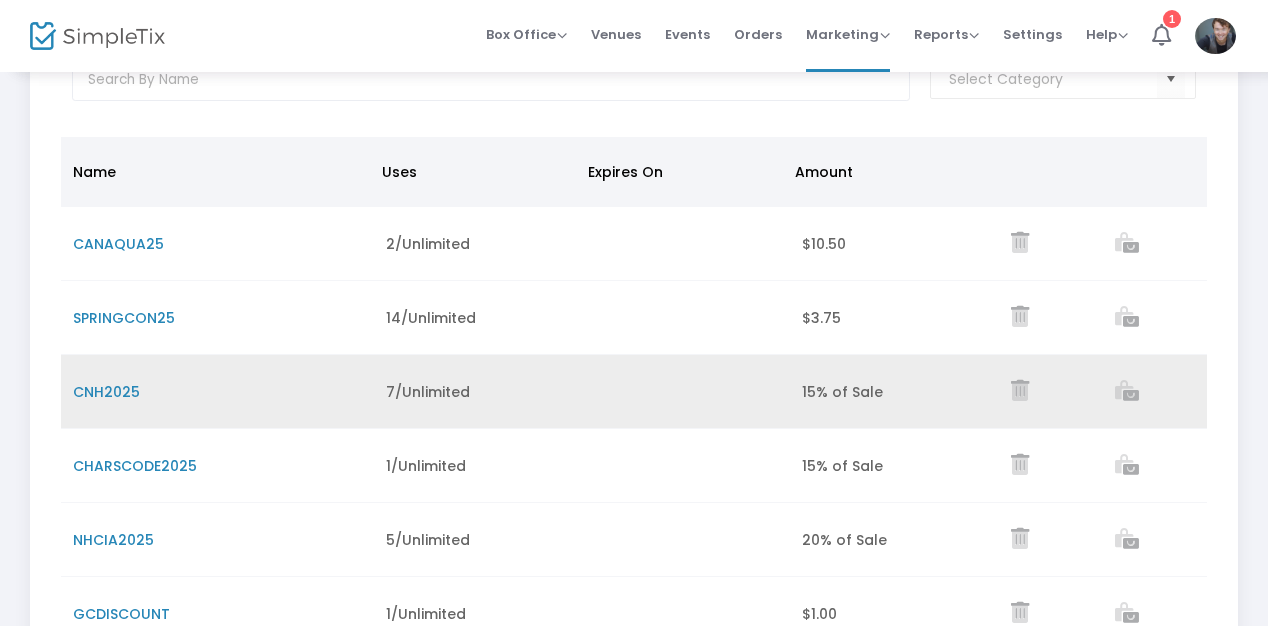 scroll, scrollTop: 171, scrollLeft: 0, axis: vertical 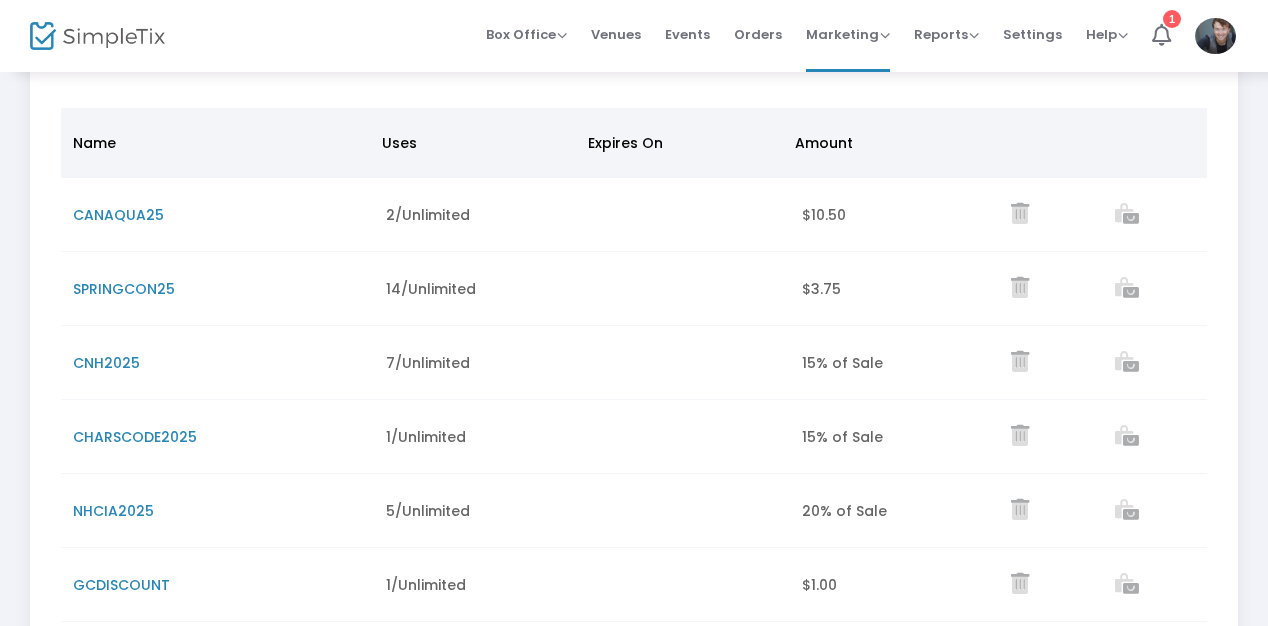 click on "CHARSCODE2025" 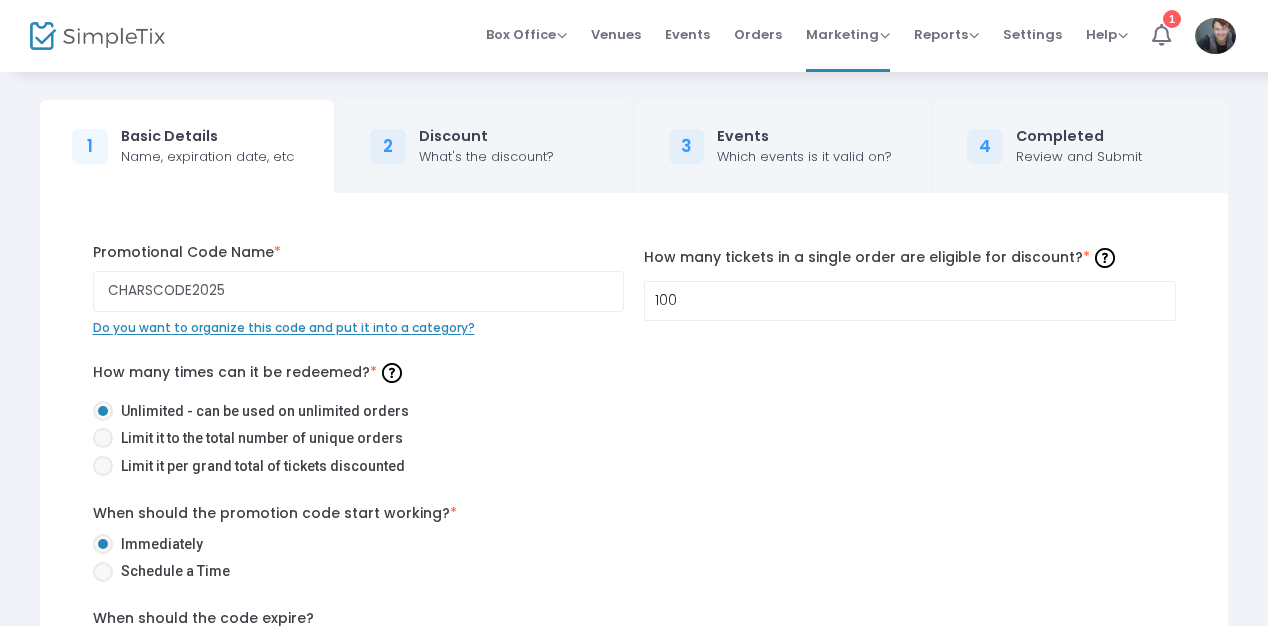 scroll, scrollTop: 343, scrollLeft: 0, axis: vertical 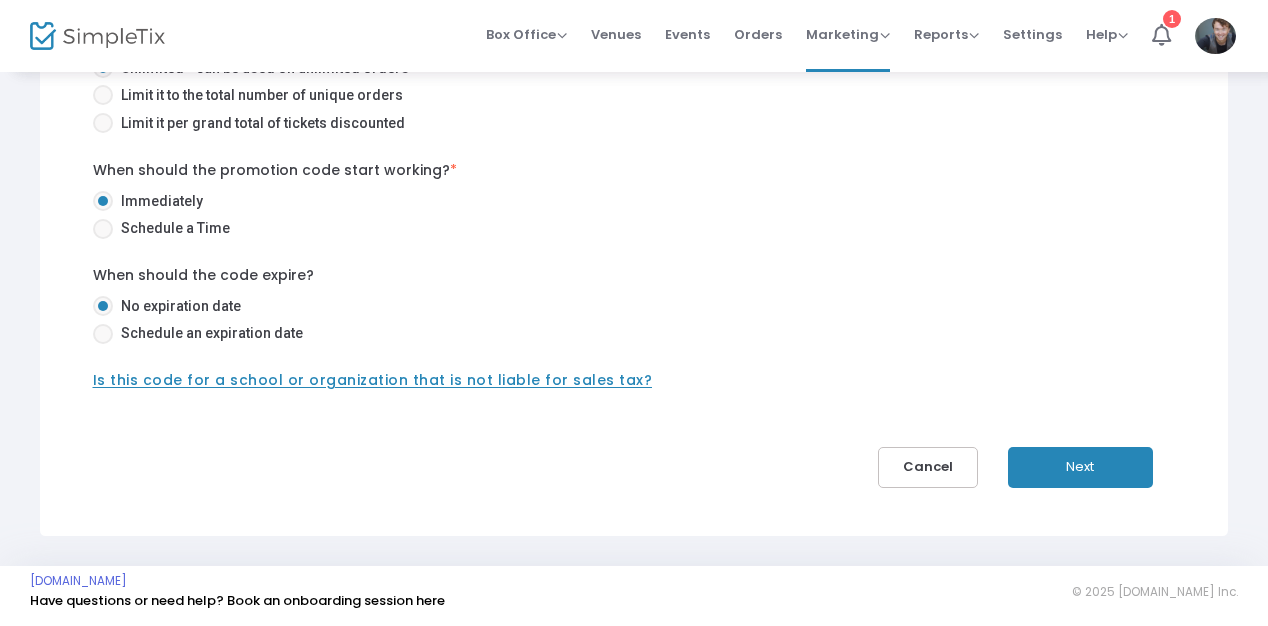 click on "Next" at bounding box center [1080, 467] 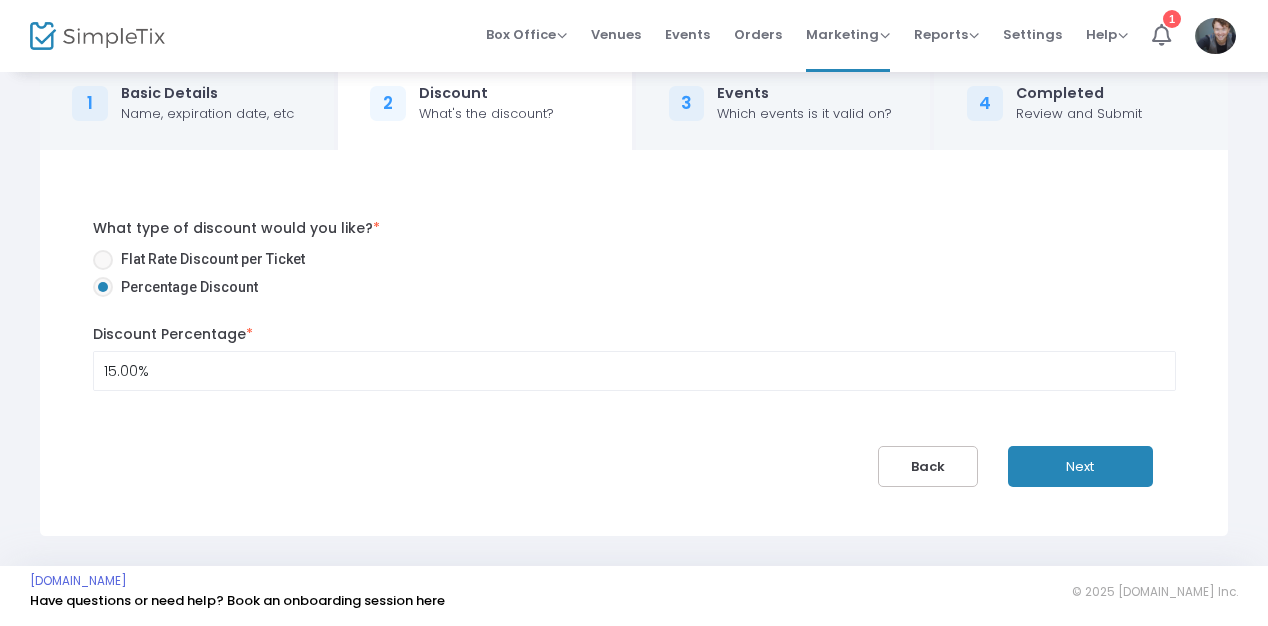 scroll, scrollTop: 43, scrollLeft: 0, axis: vertical 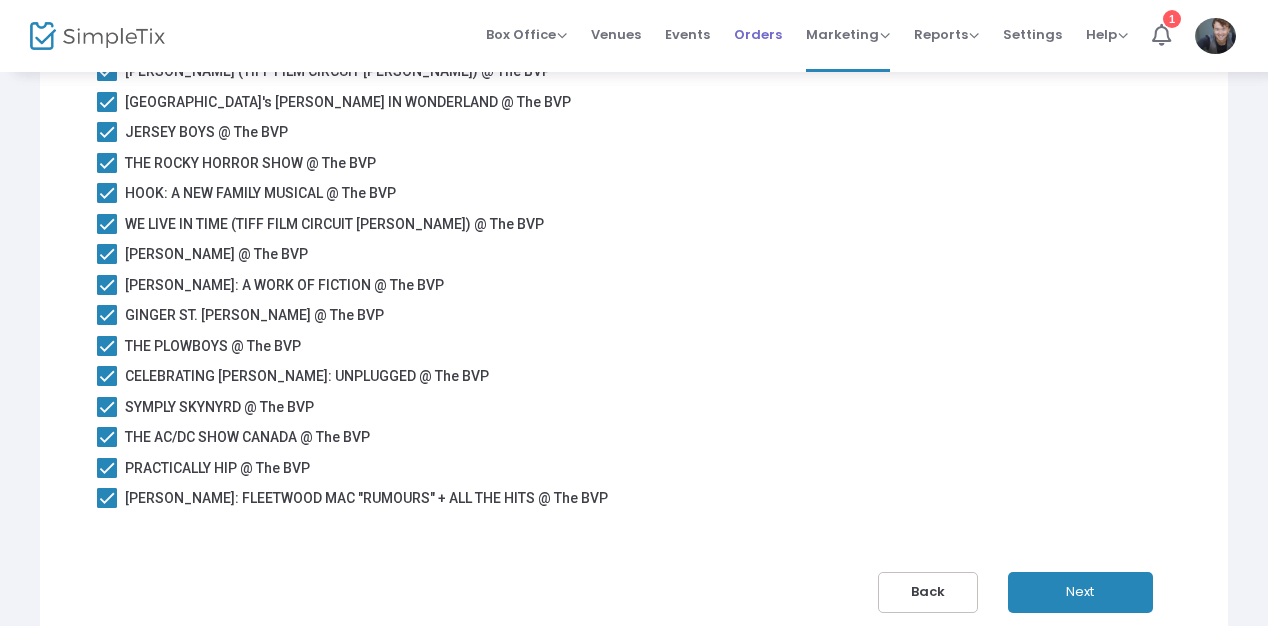 click on "Orders" at bounding box center (758, 34) 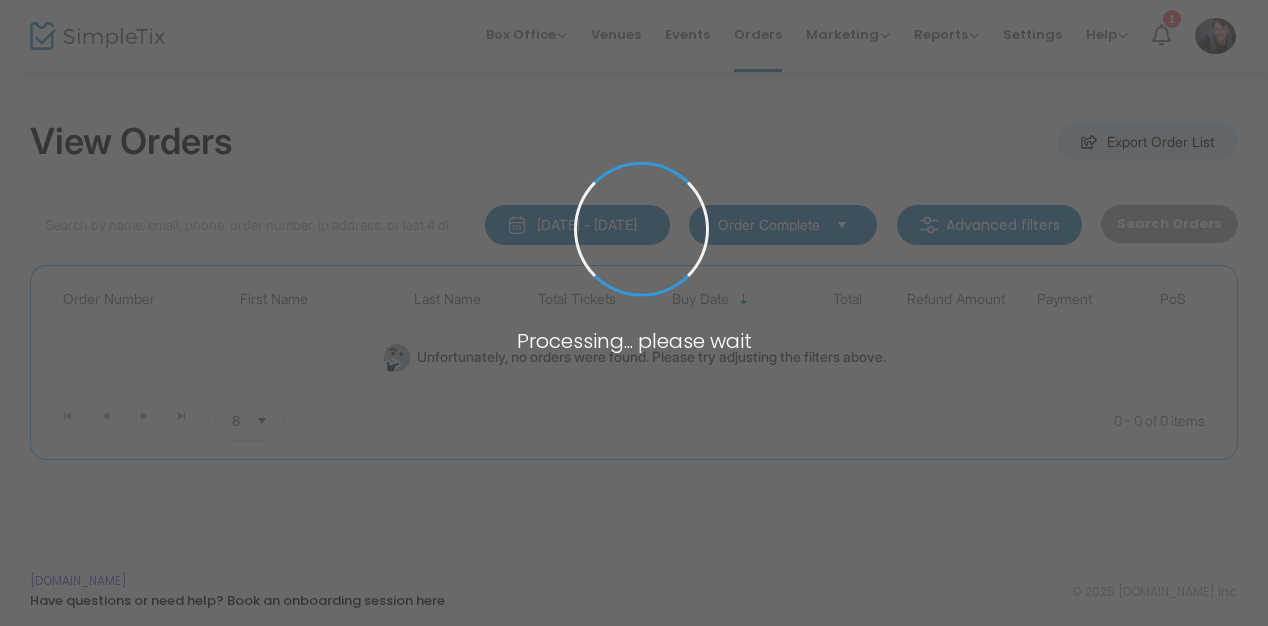 scroll, scrollTop: 0, scrollLeft: 0, axis: both 